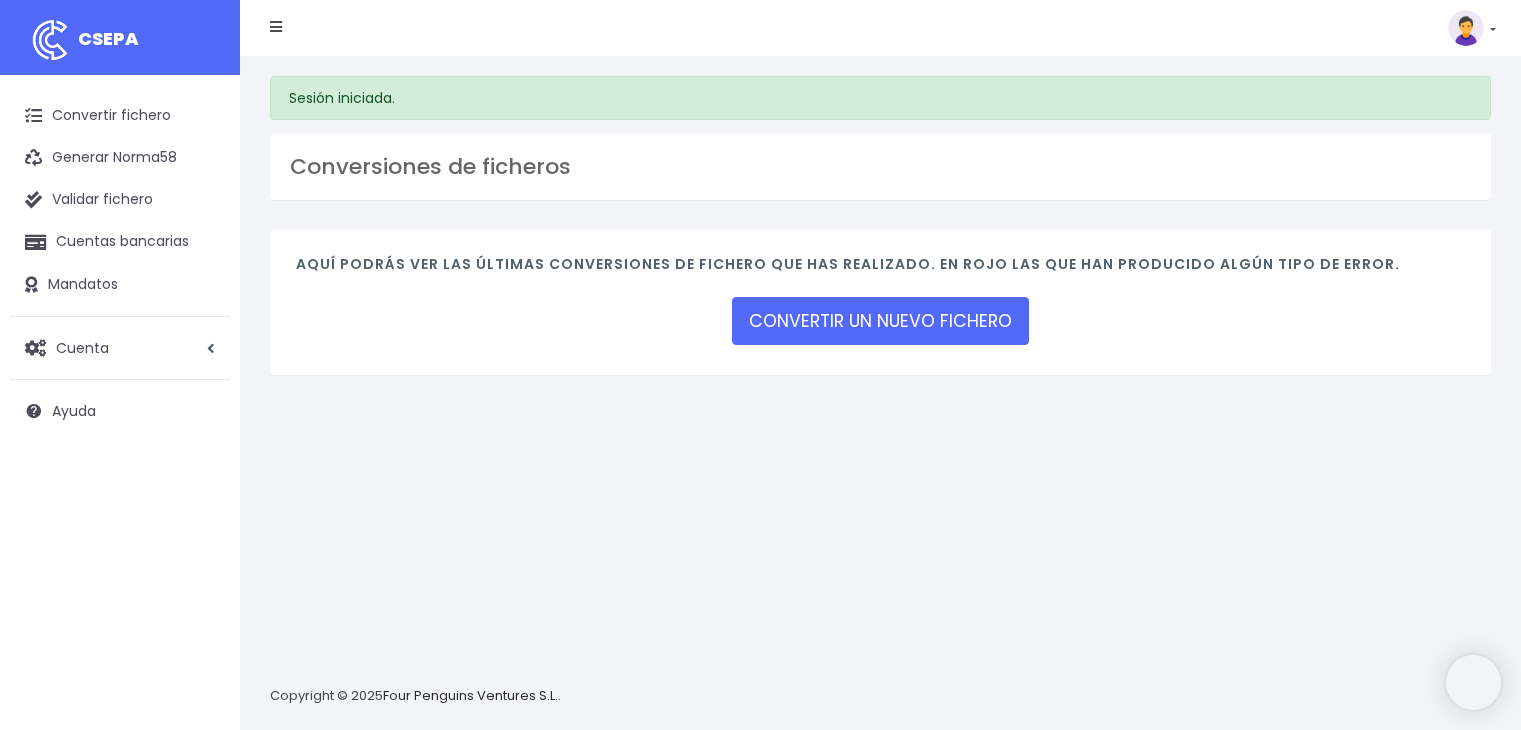 scroll, scrollTop: 0, scrollLeft: 0, axis: both 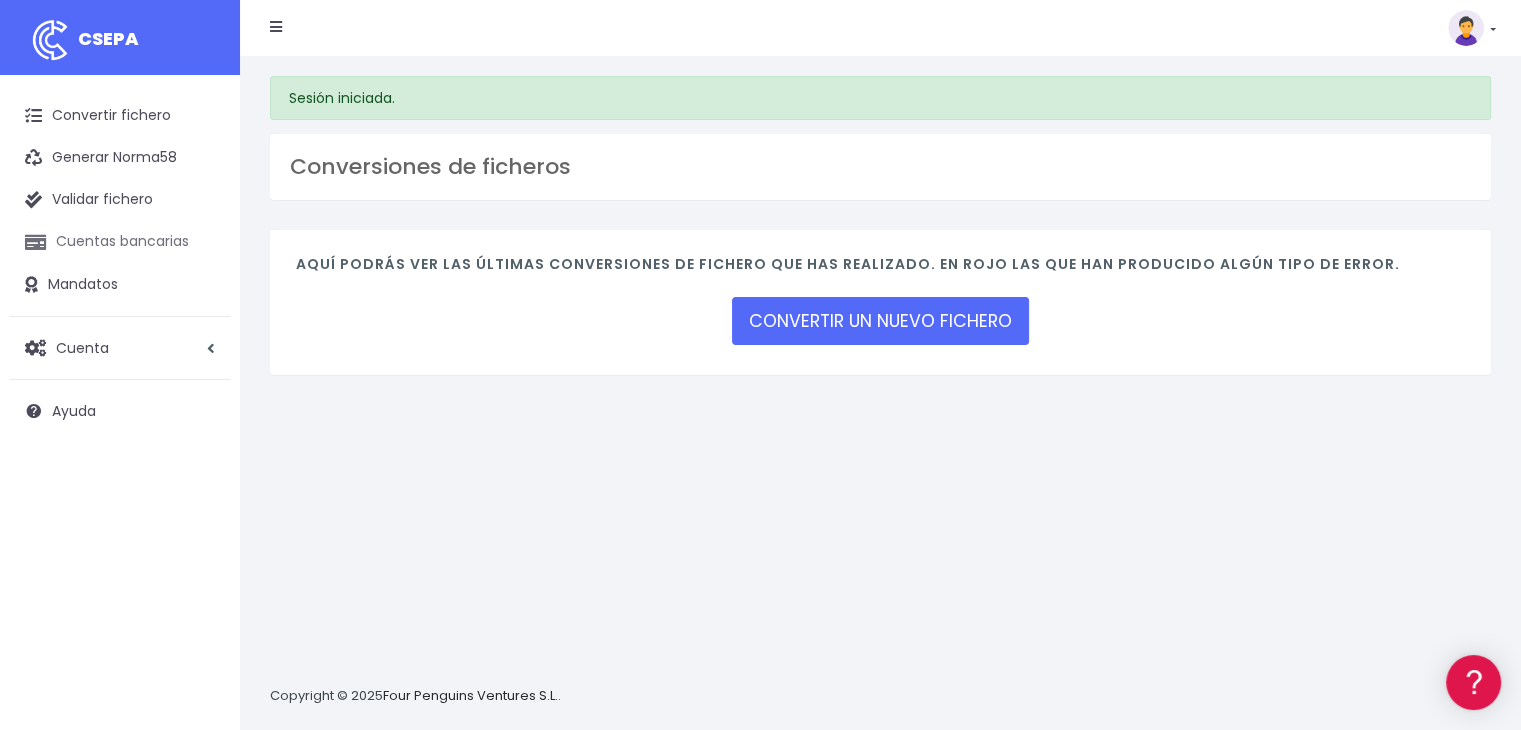 click on "Cuentas bancarias" at bounding box center [120, 242] 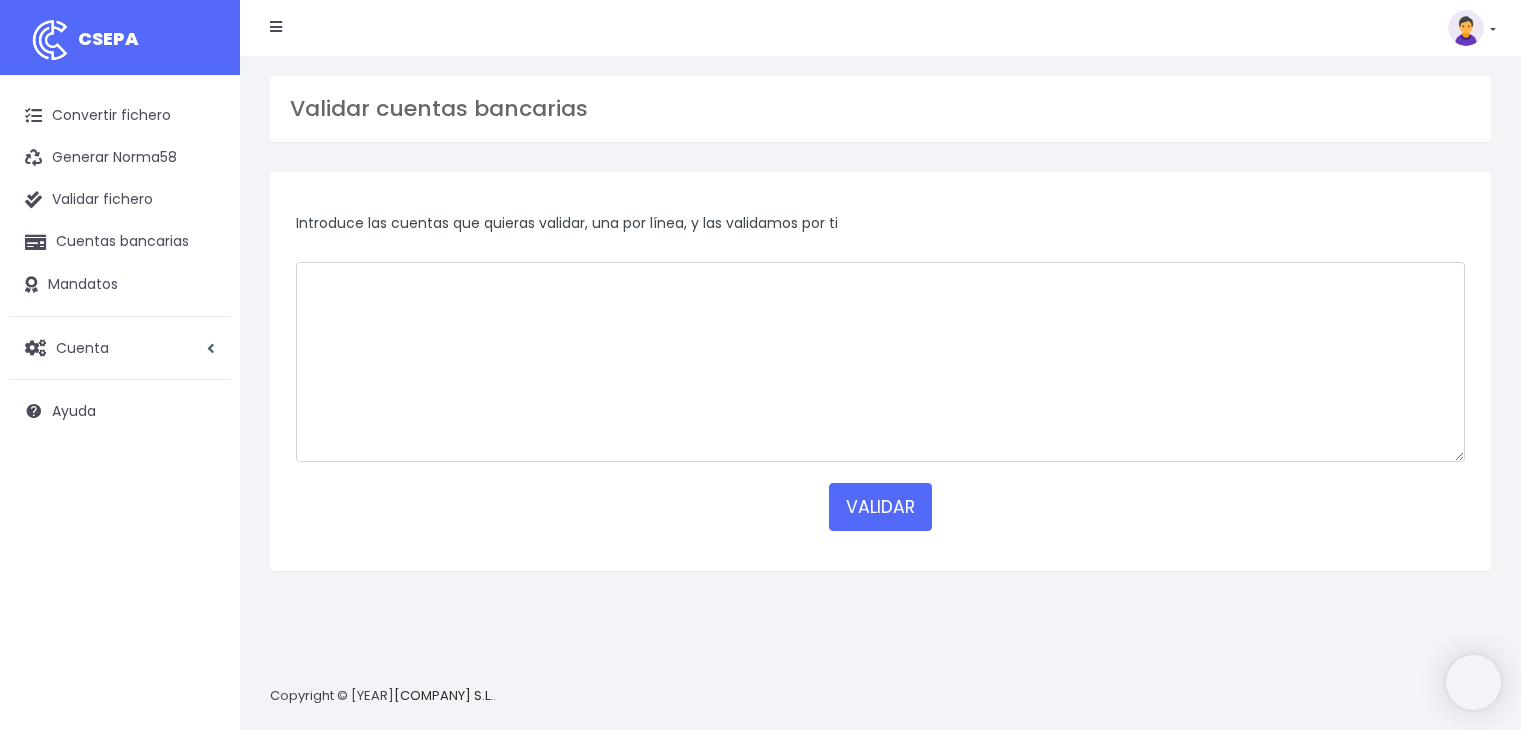 scroll, scrollTop: 0, scrollLeft: 0, axis: both 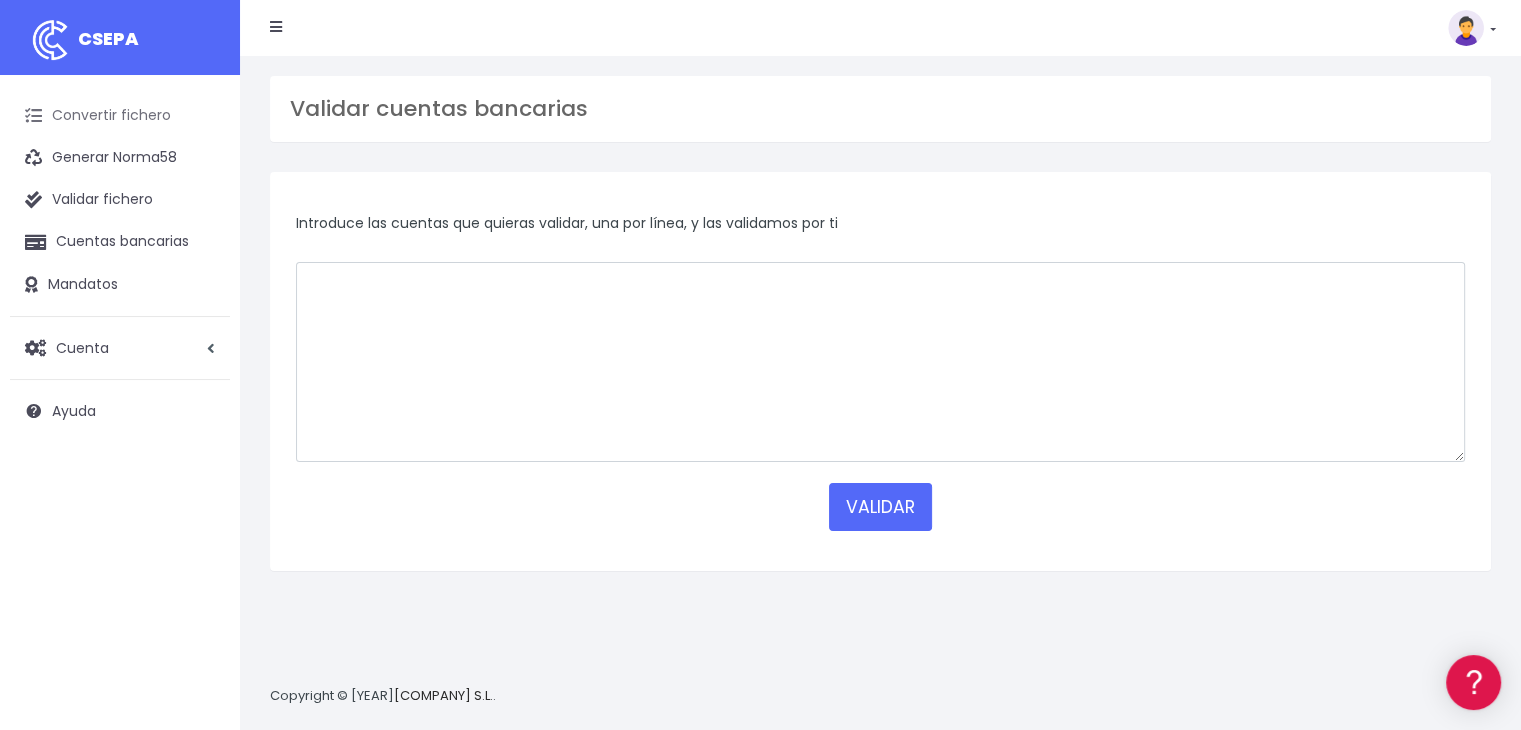 click on "Convertir fichero" at bounding box center (120, 116) 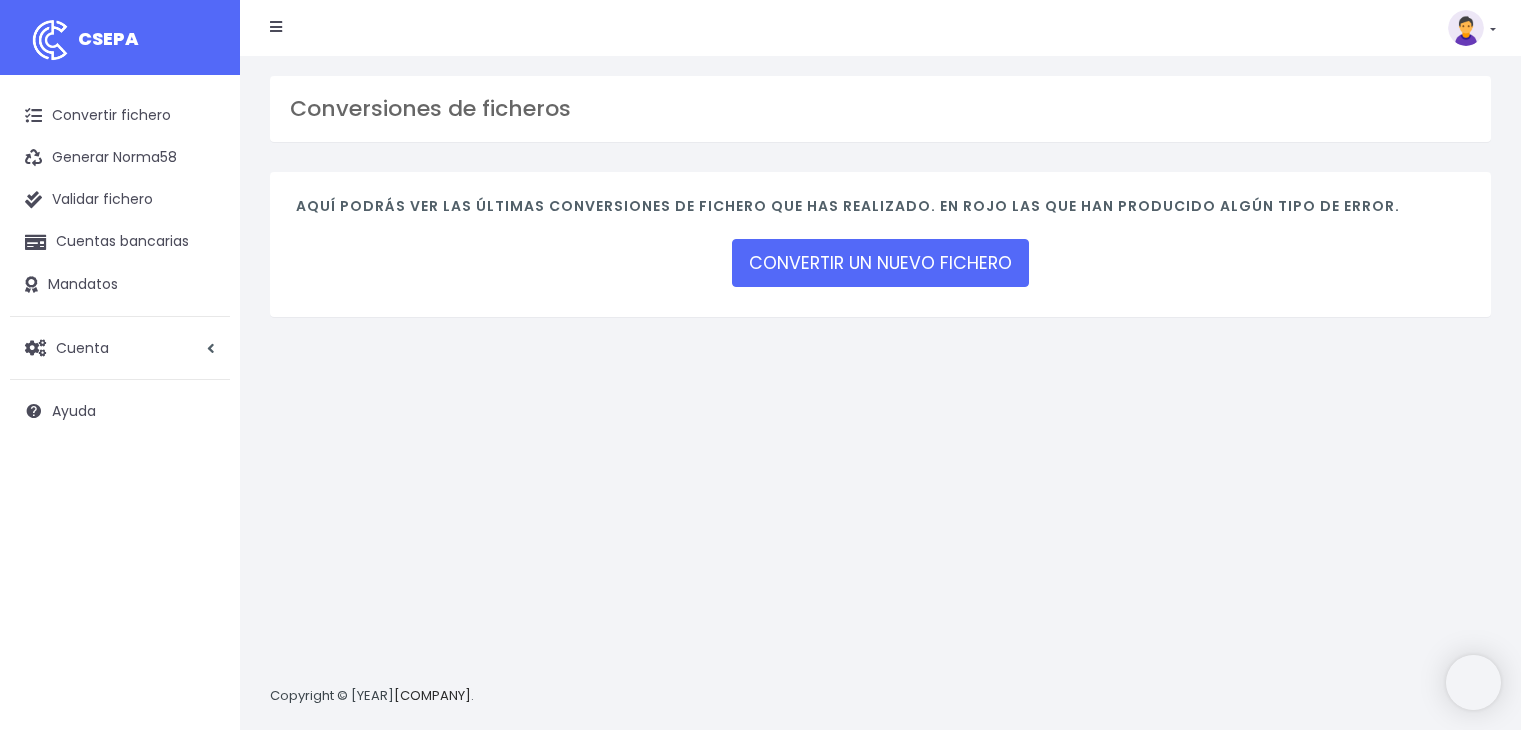 scroll, scrollTop: 0, scrollLeft: 0, axis: both 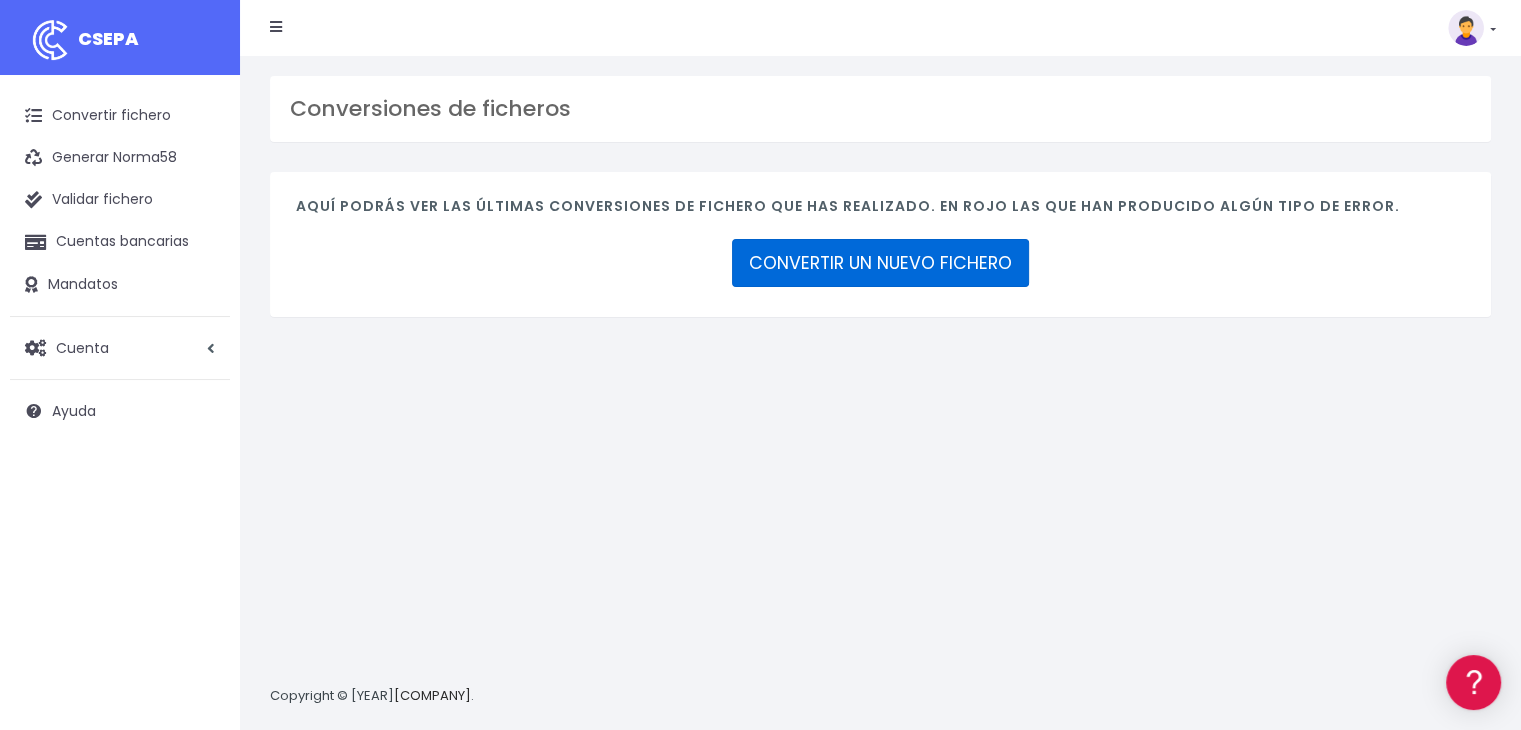 click on "CONVERTIR UN NUEVO FICHERO" at bounding box center (880, 263) 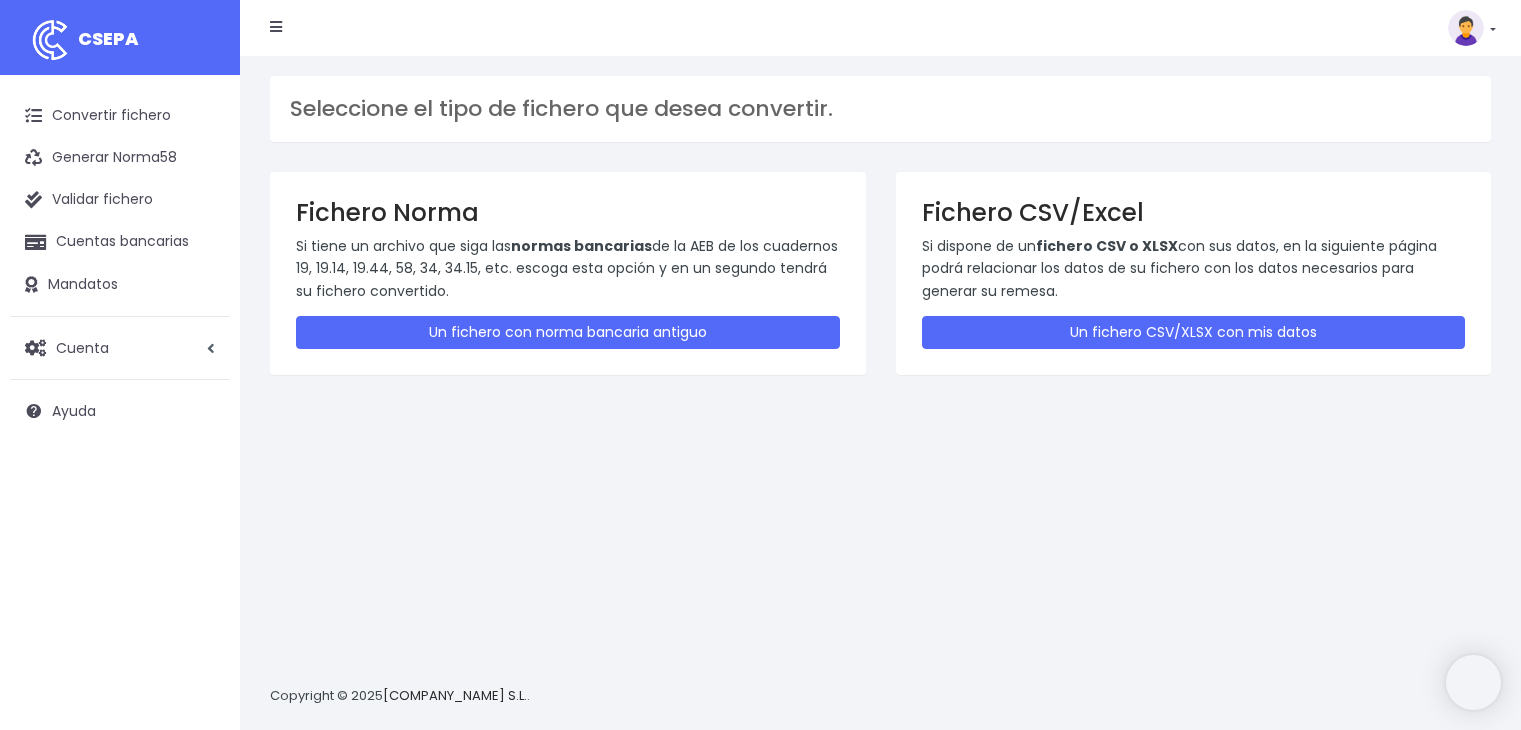 scroll, scrollTop: 0, scrollLeft: 0, axis: both 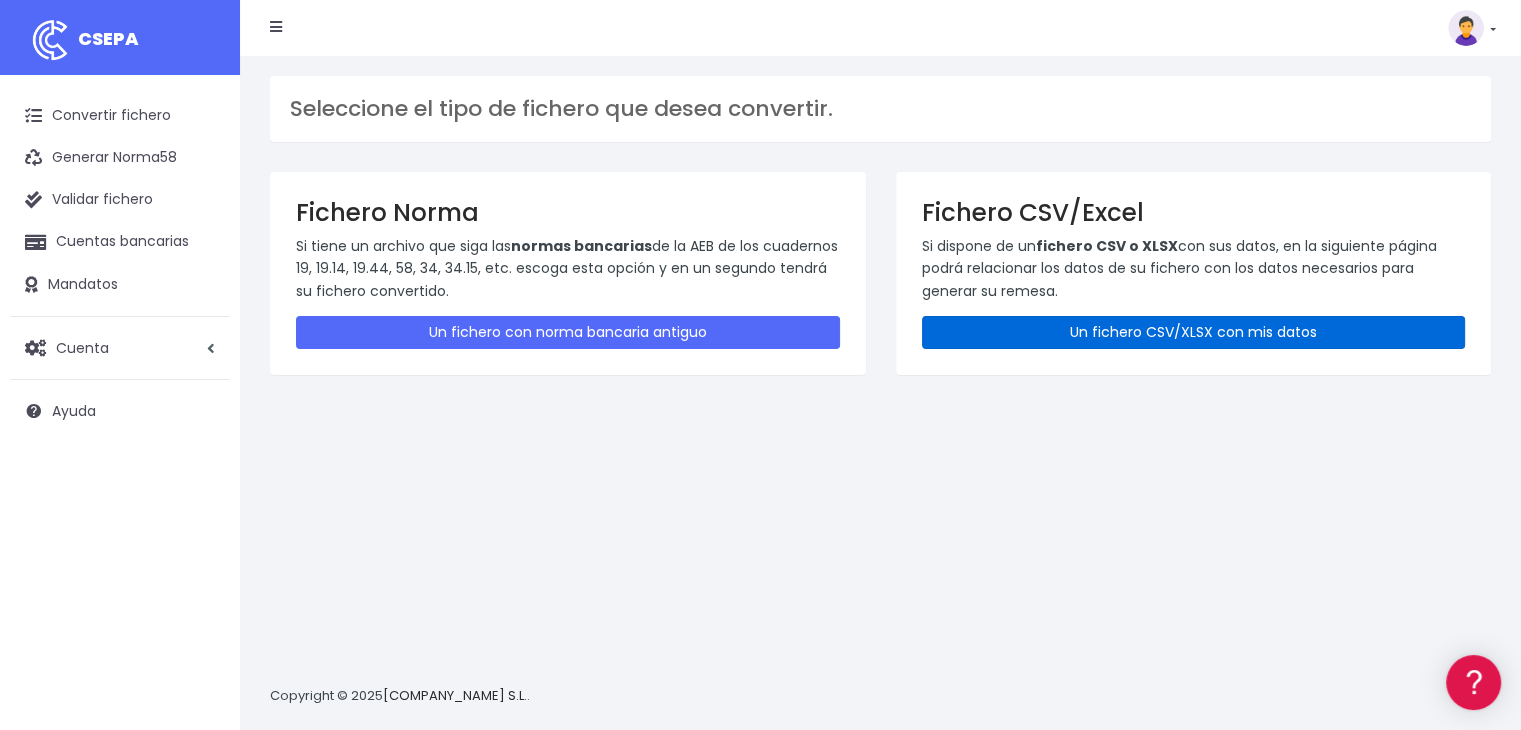 click on "Un fichero CSV/XLSX con mis datos" at bounding box center [1194, 332] 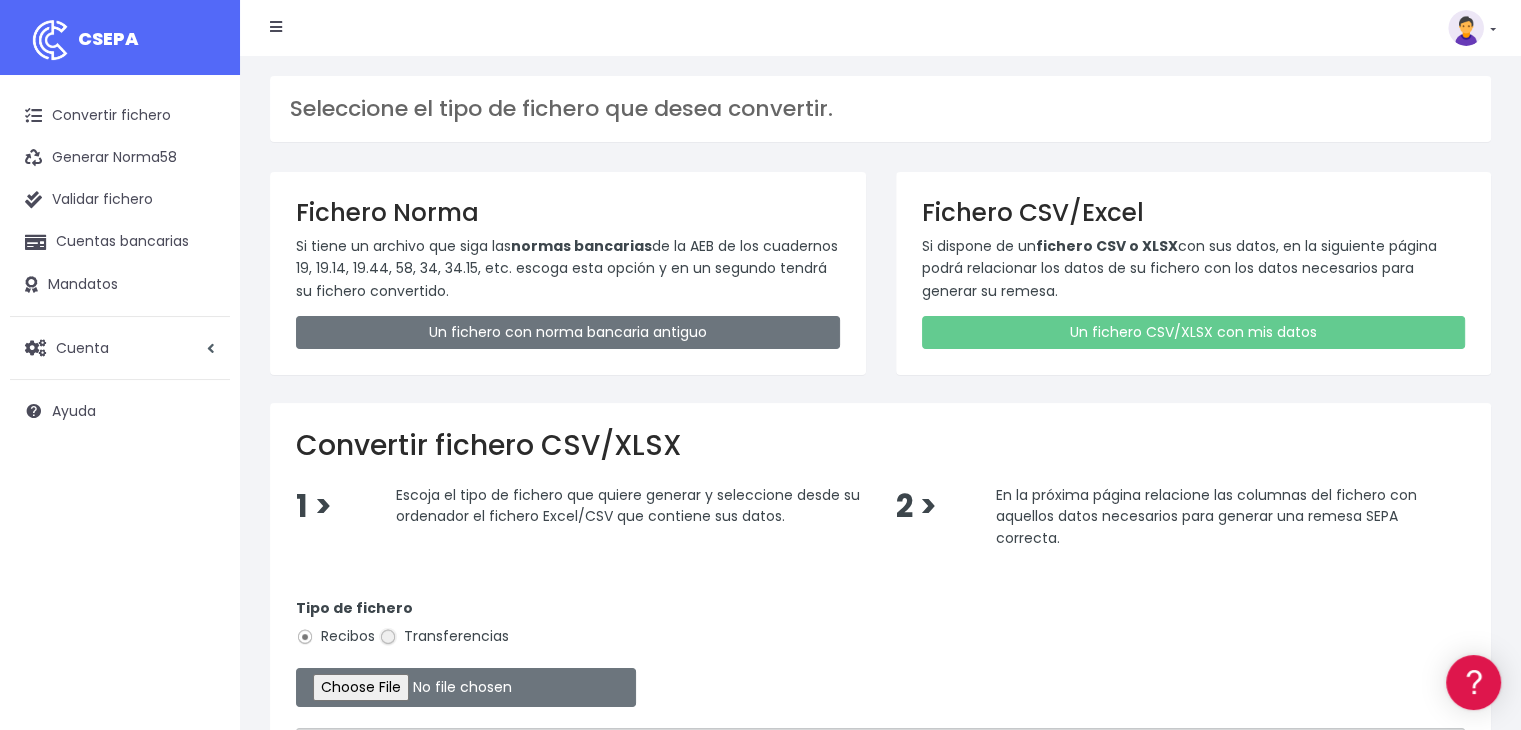 click on "Transferencias" at bounding box center (388, 637) 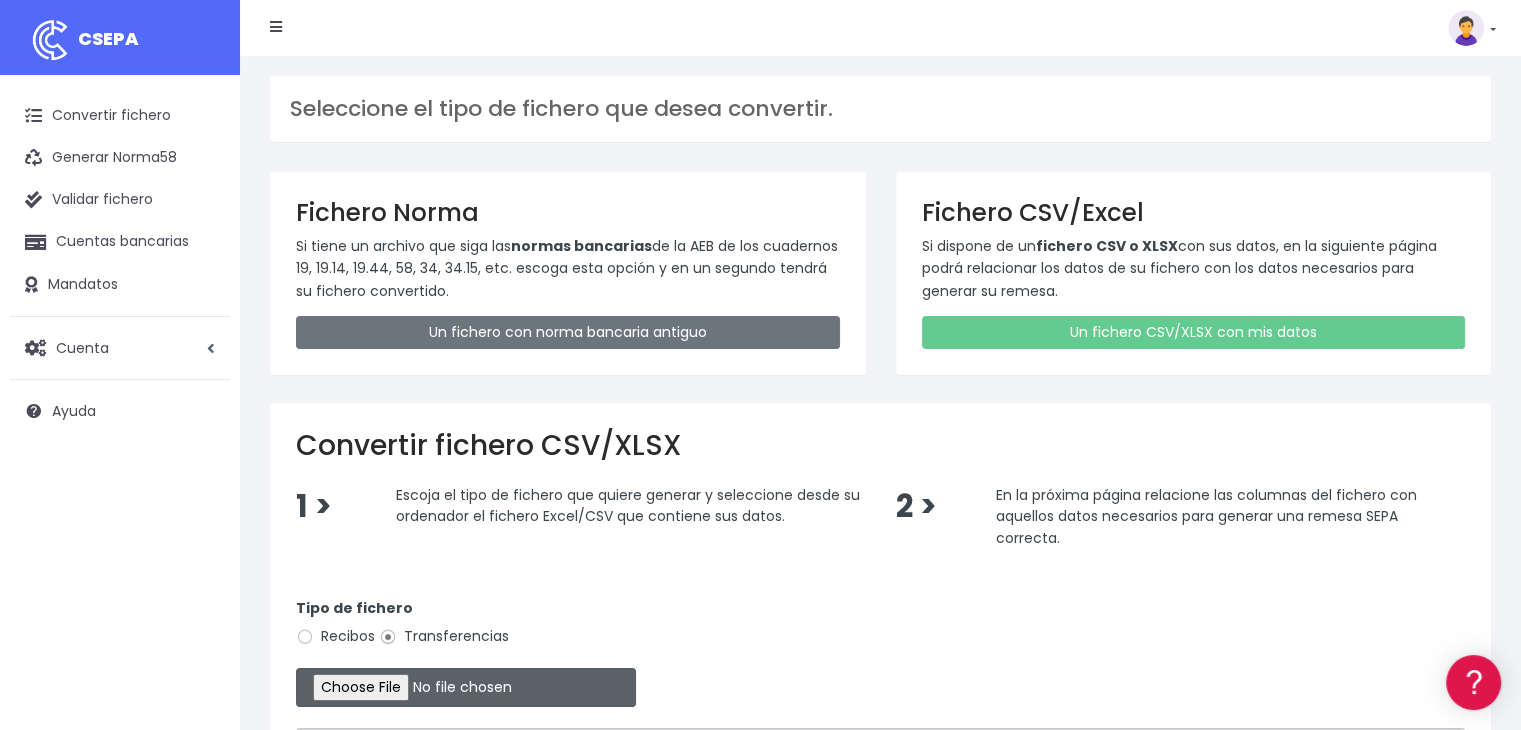 click at bounding box center (466, 687) 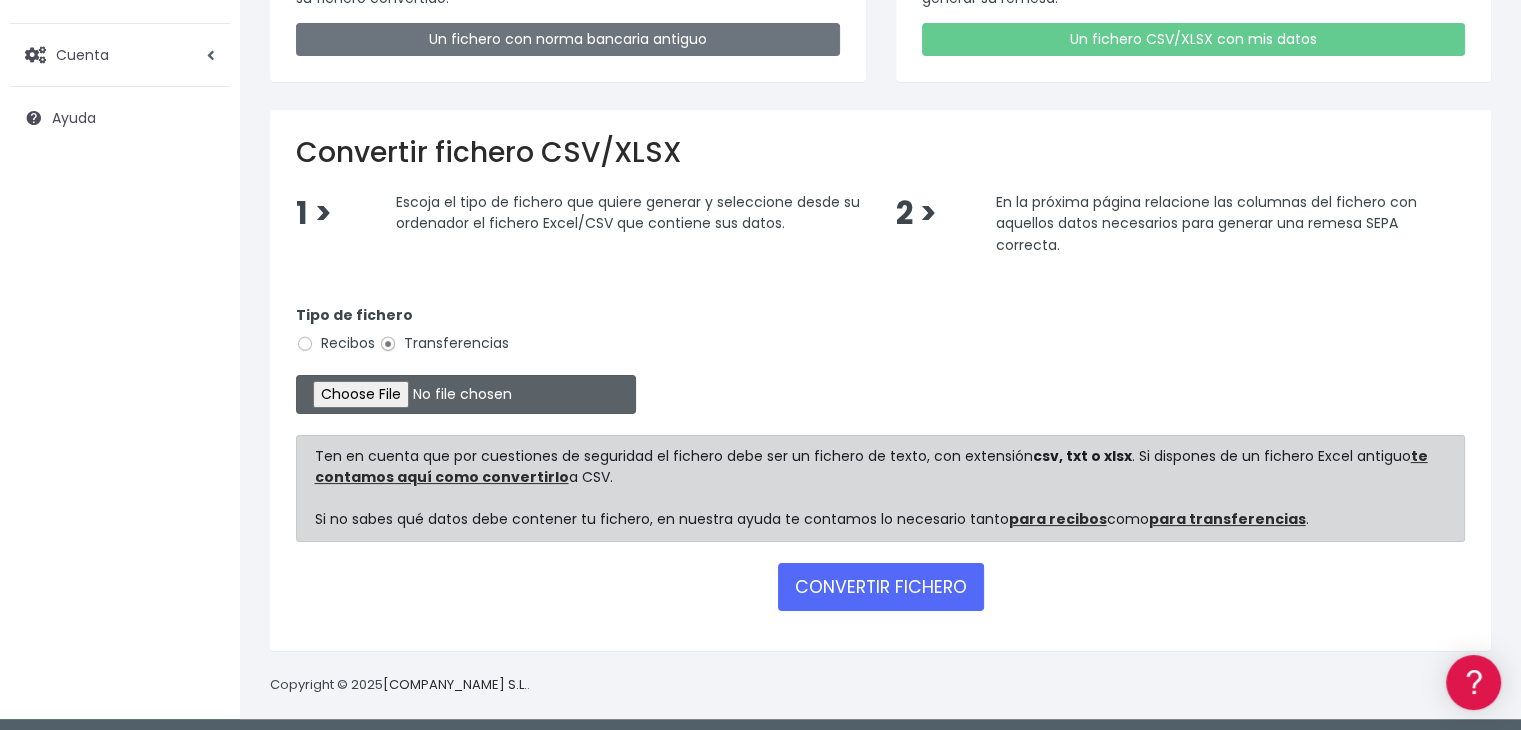scroll, scrollTop: 298, scrollLeft: 0, axis: vertical 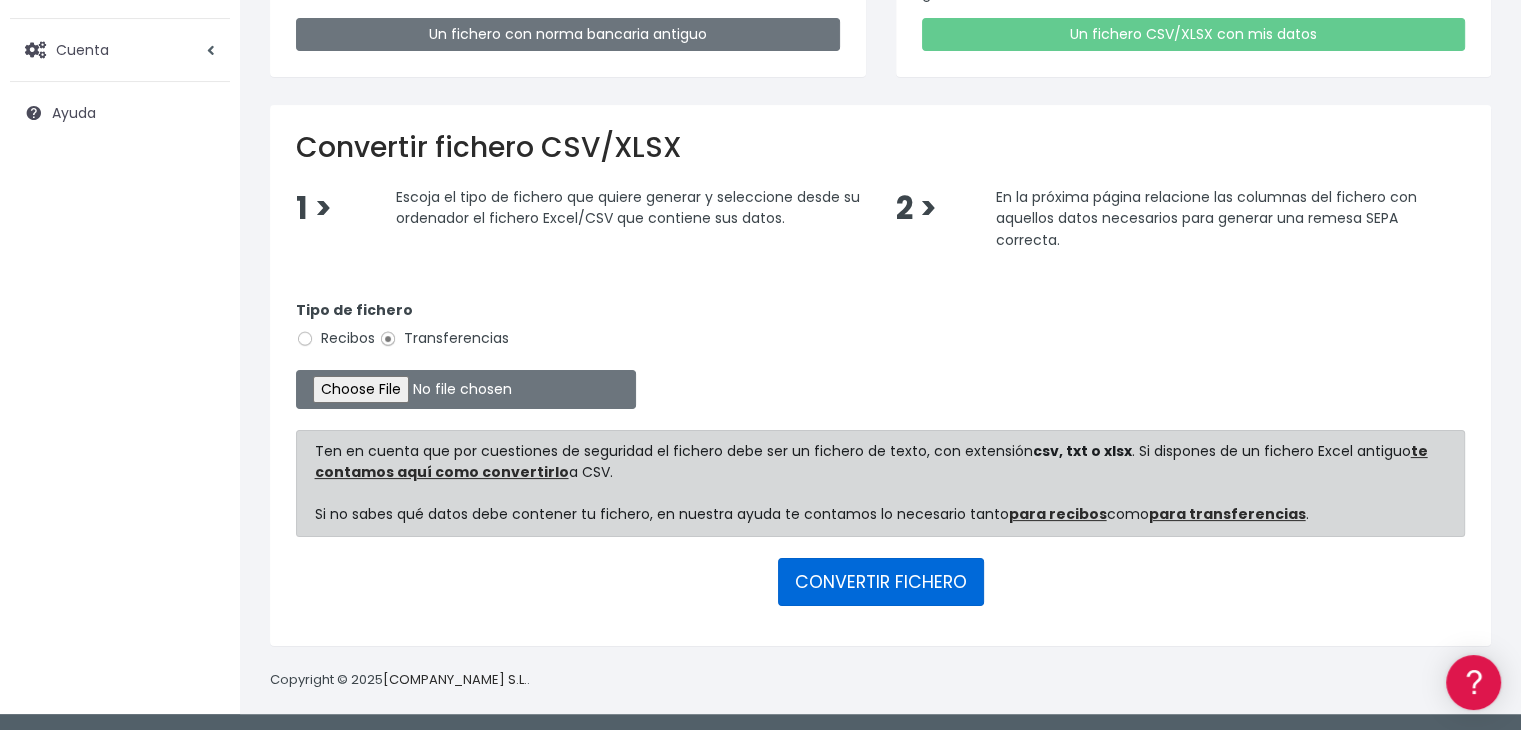 click on "CONVERTIR FICHERO" at bounding box center (881, 582) 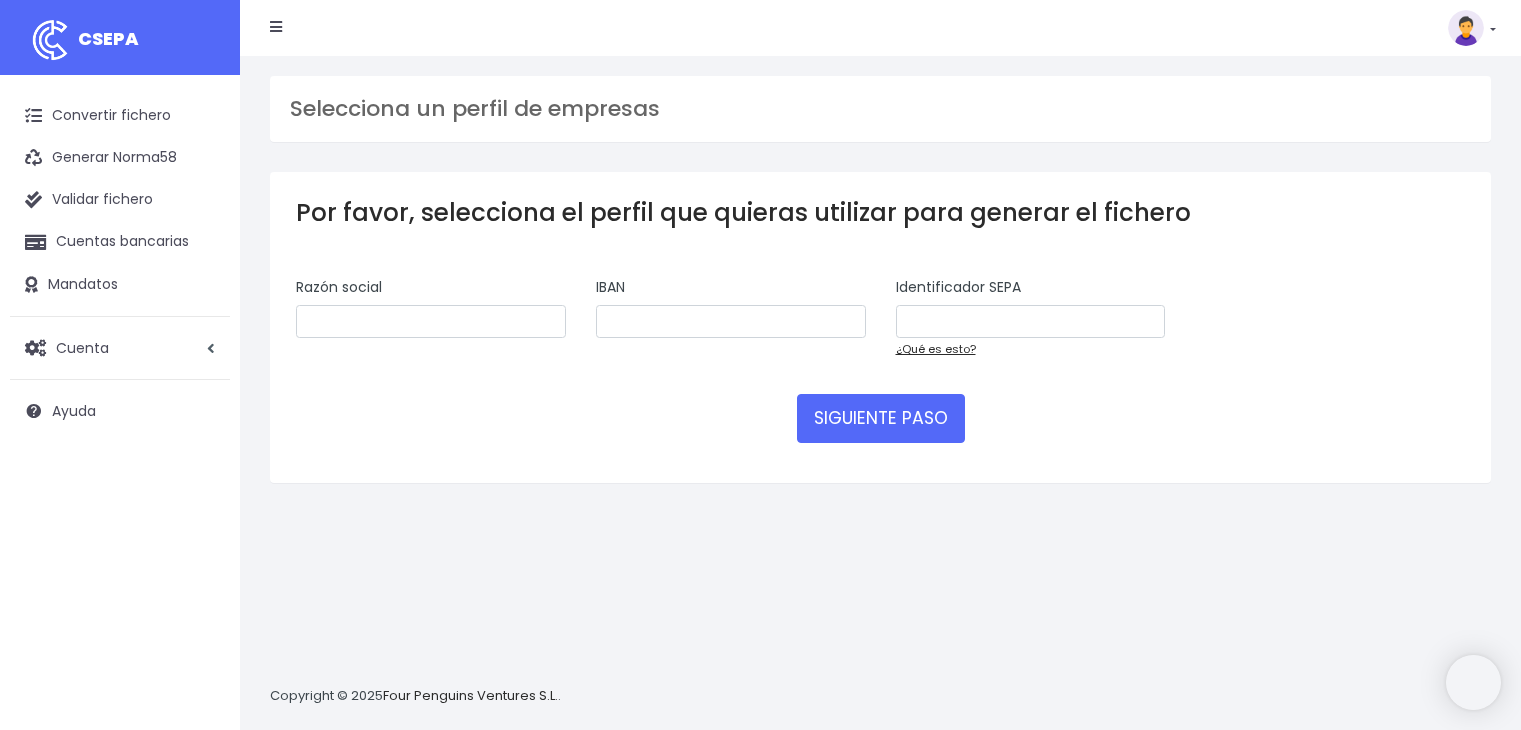 scroll, scrollTop: 0, scrollLeft: 0, axis: both 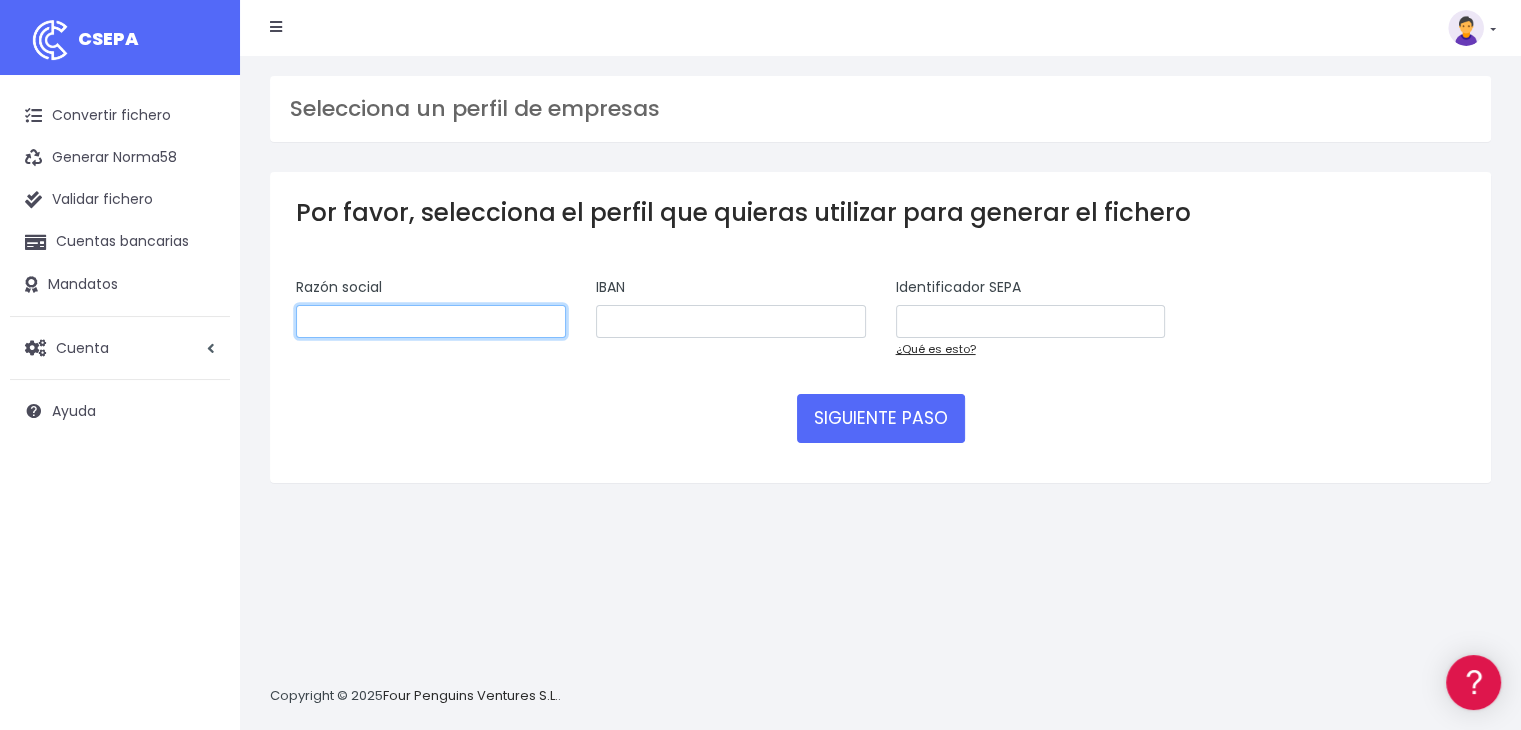 click at bounding box center (431, 322) 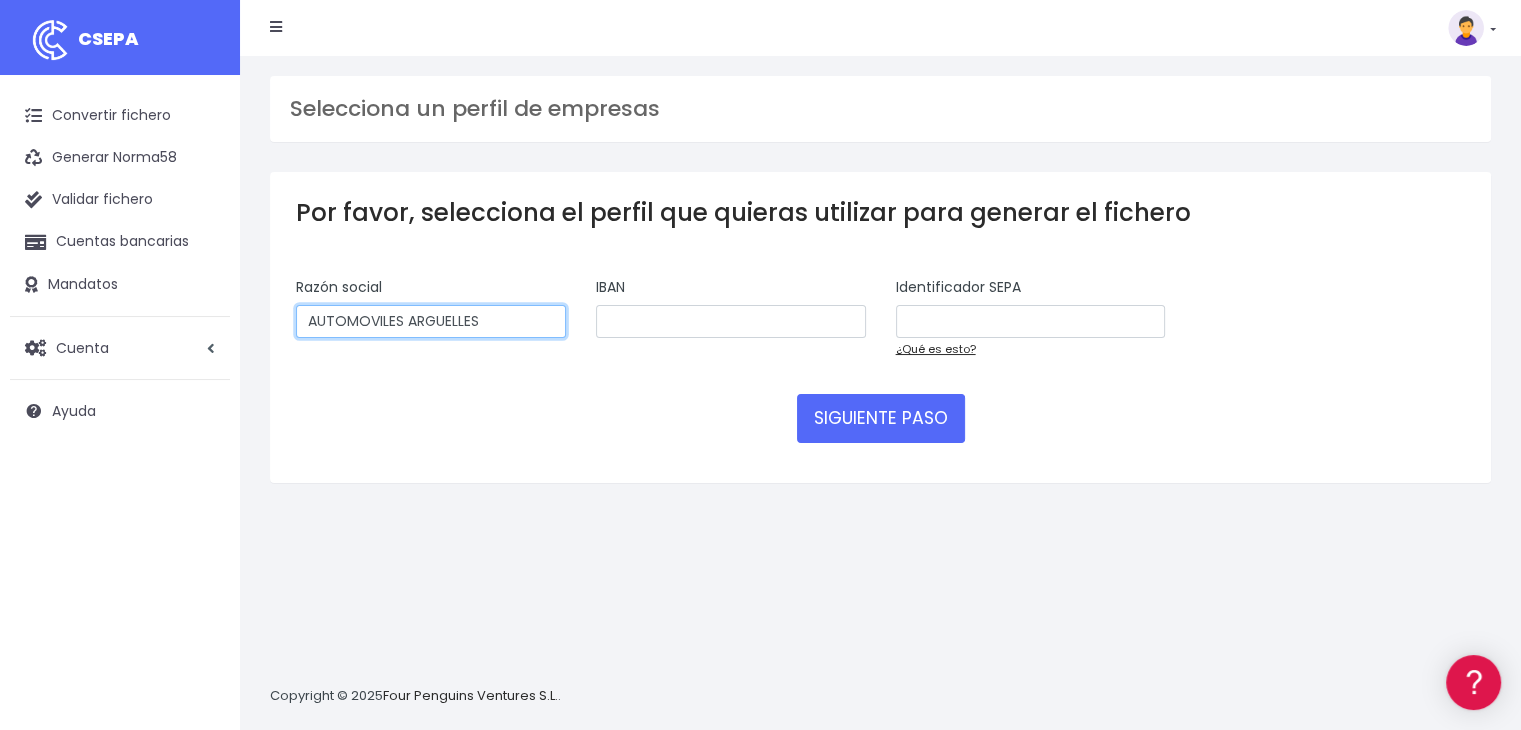 type on "AUTOMOVILES ARGUELLES" 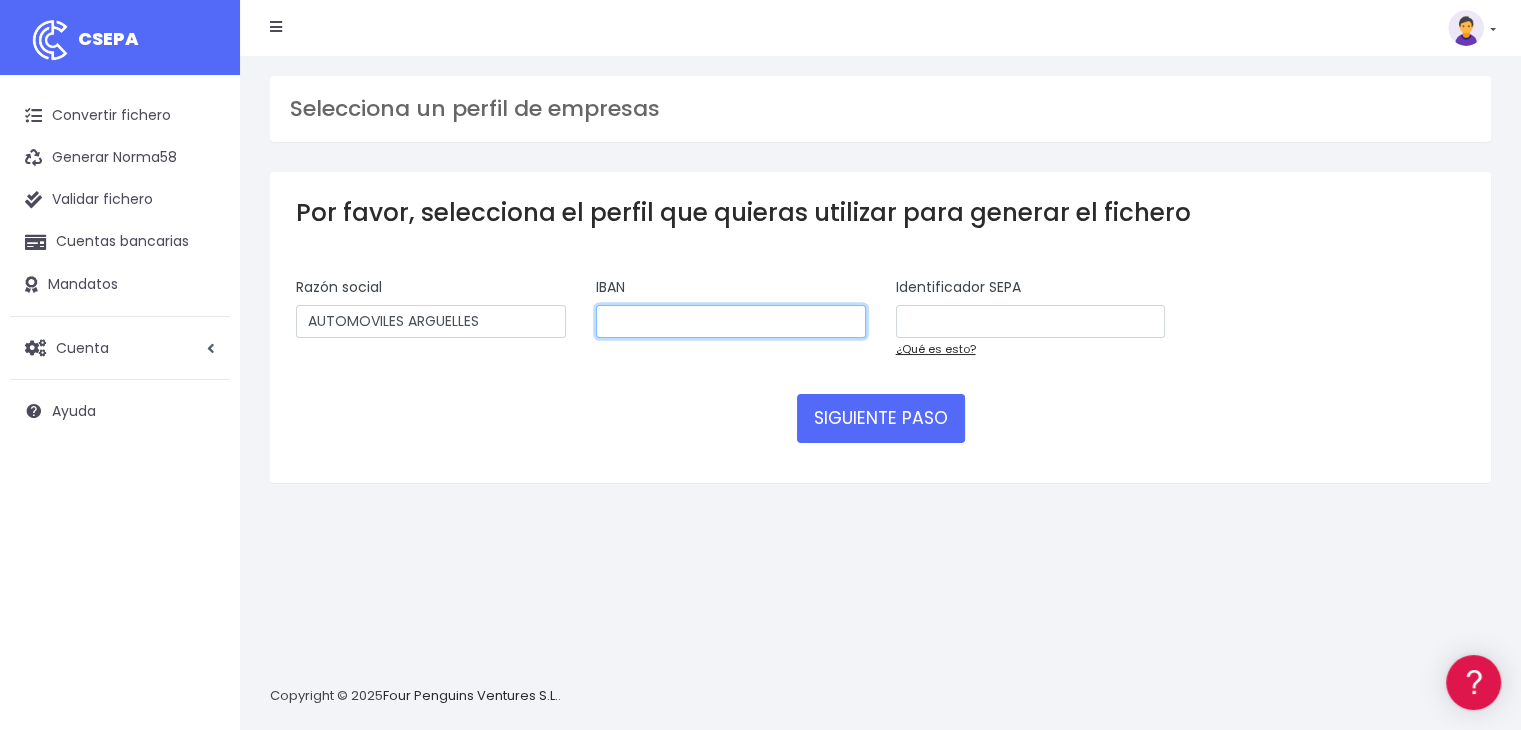 click at bounding box center (731, 322) 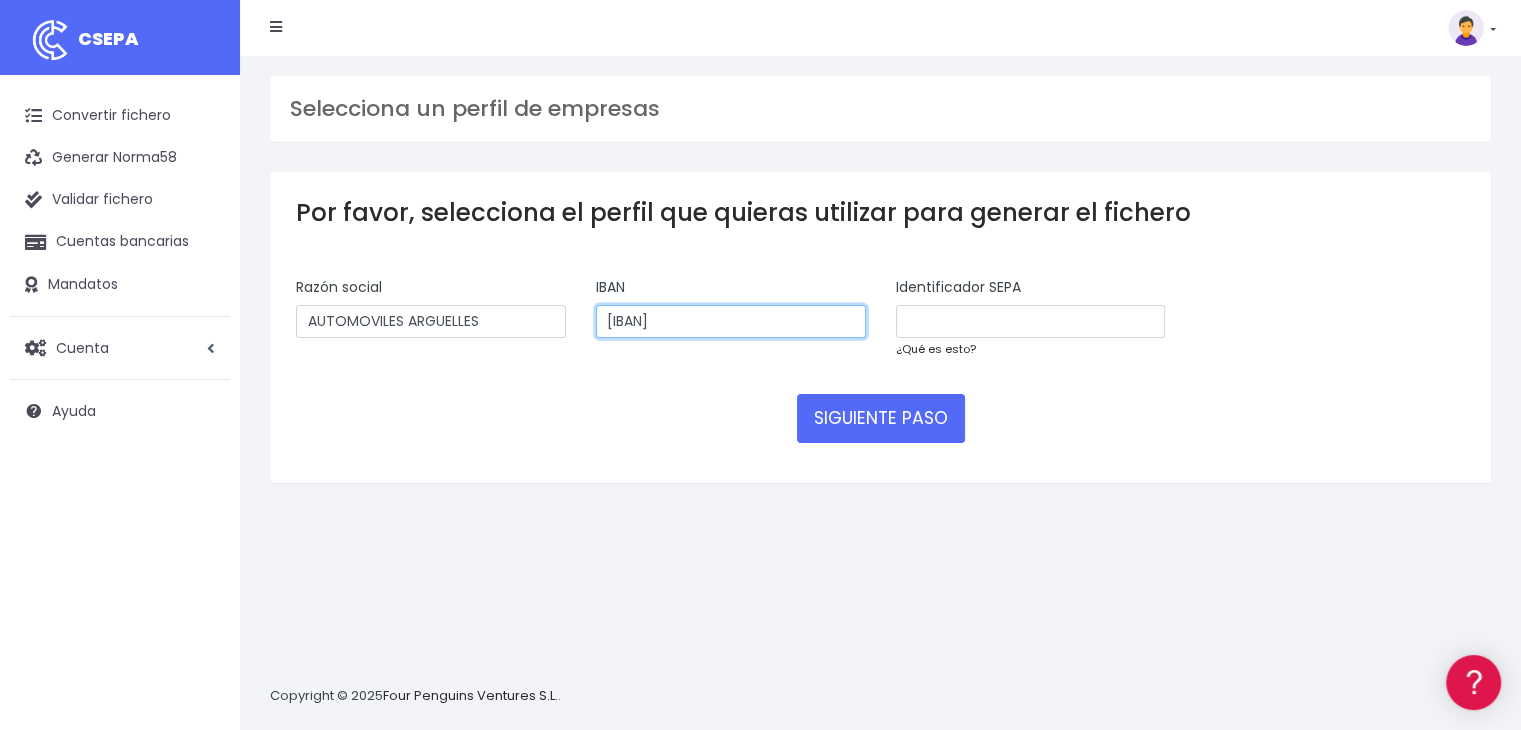 type on "ES34 0081 1533 0900 0113 5422" 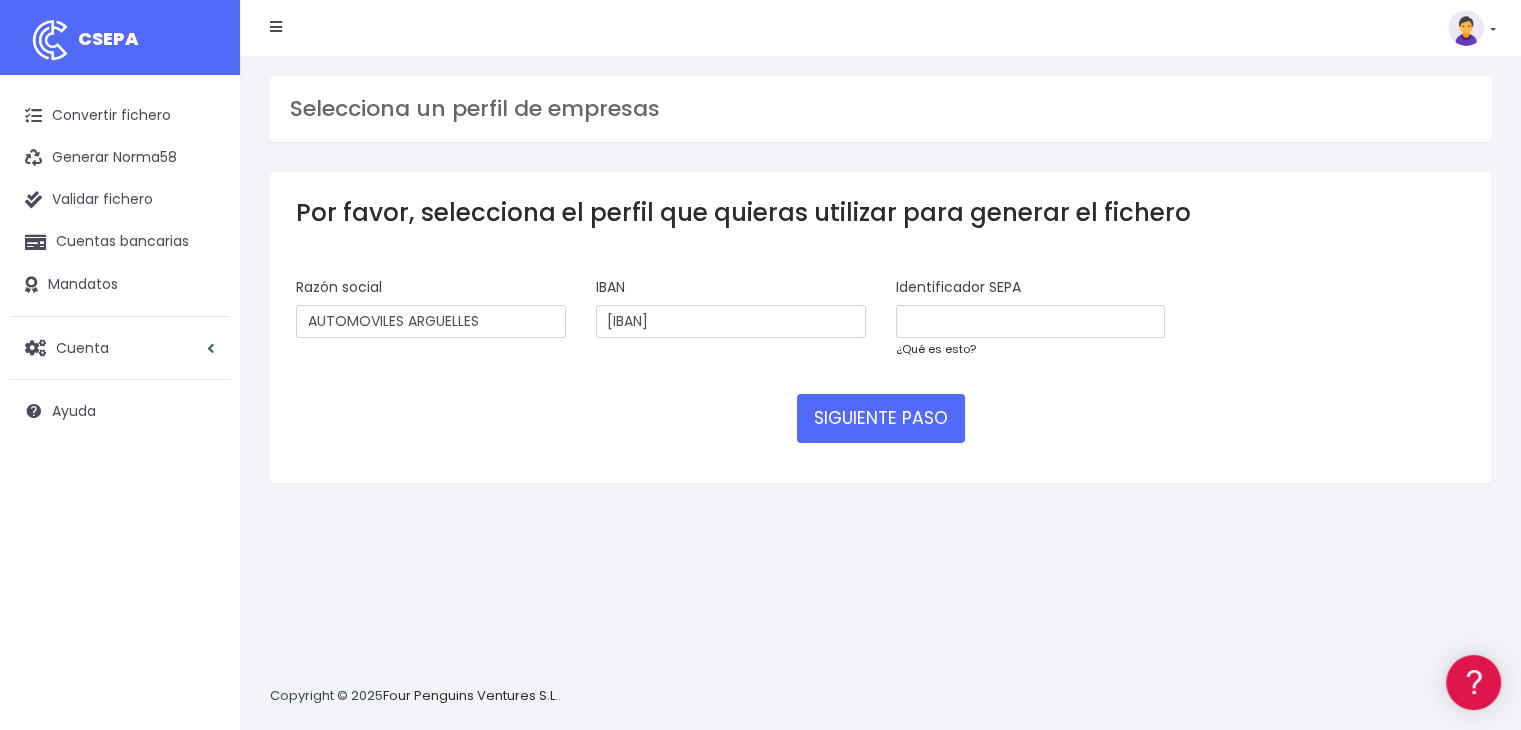 click on "¿Qué es esto?" at bounding box center [936, 349] 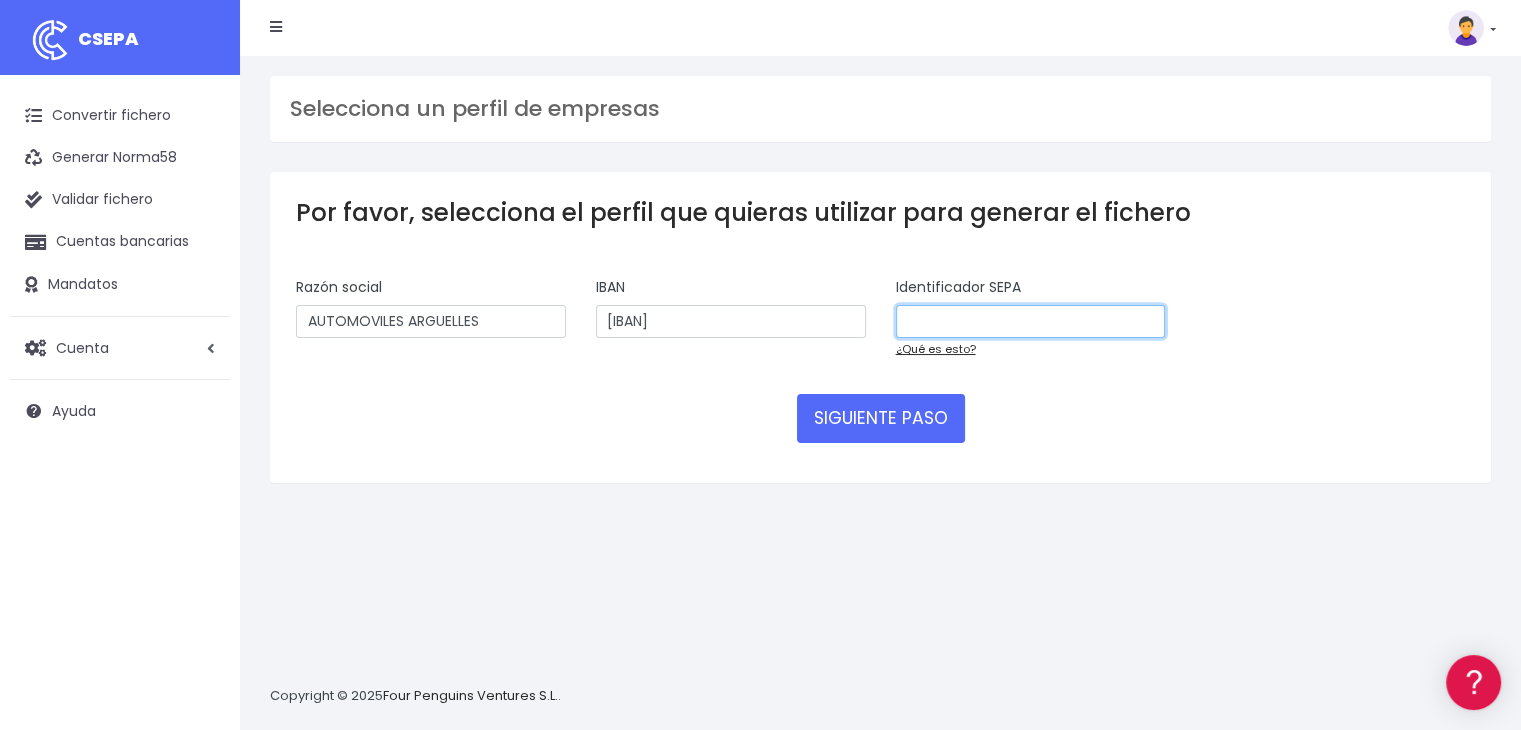 click at bounding box center [1031, 322] 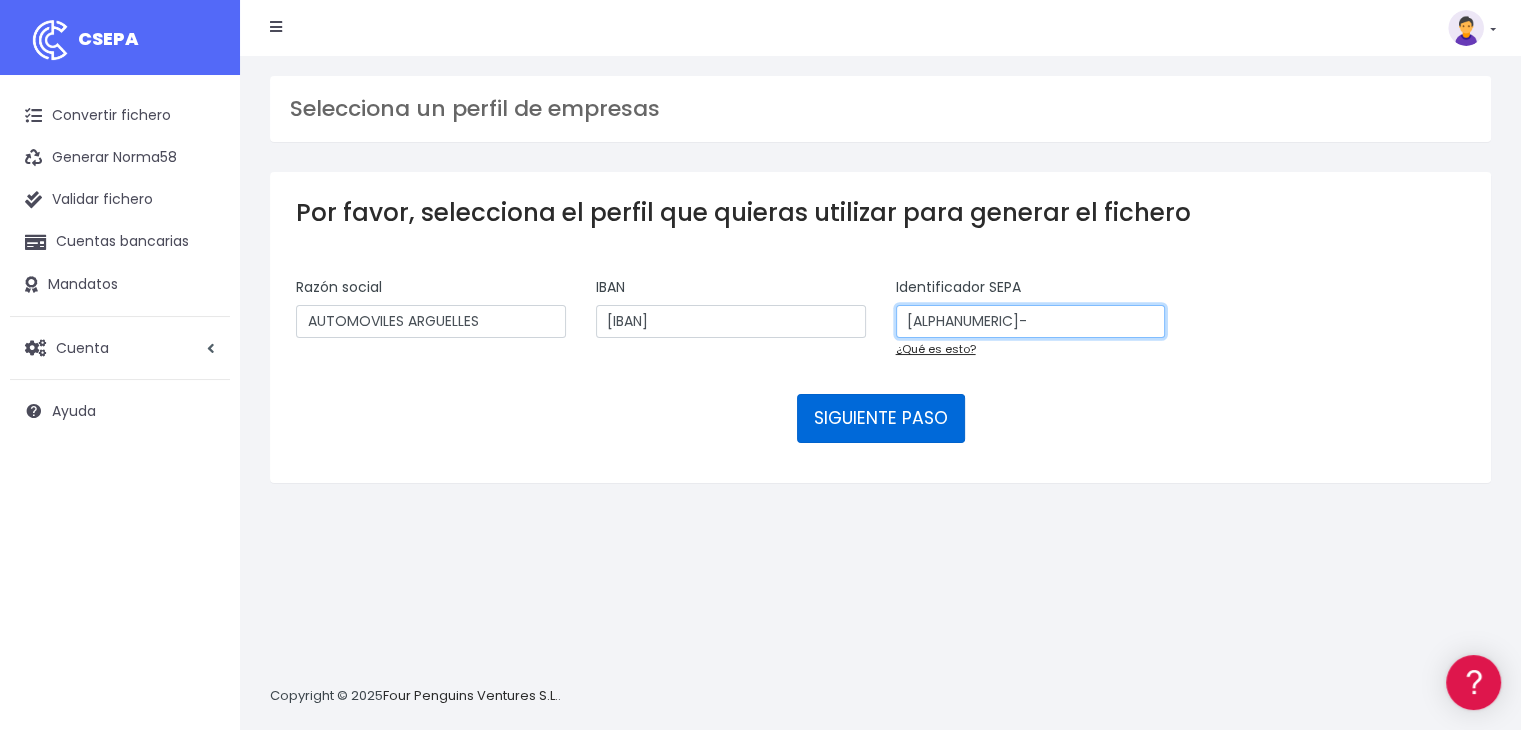 type on "B78319597-001" 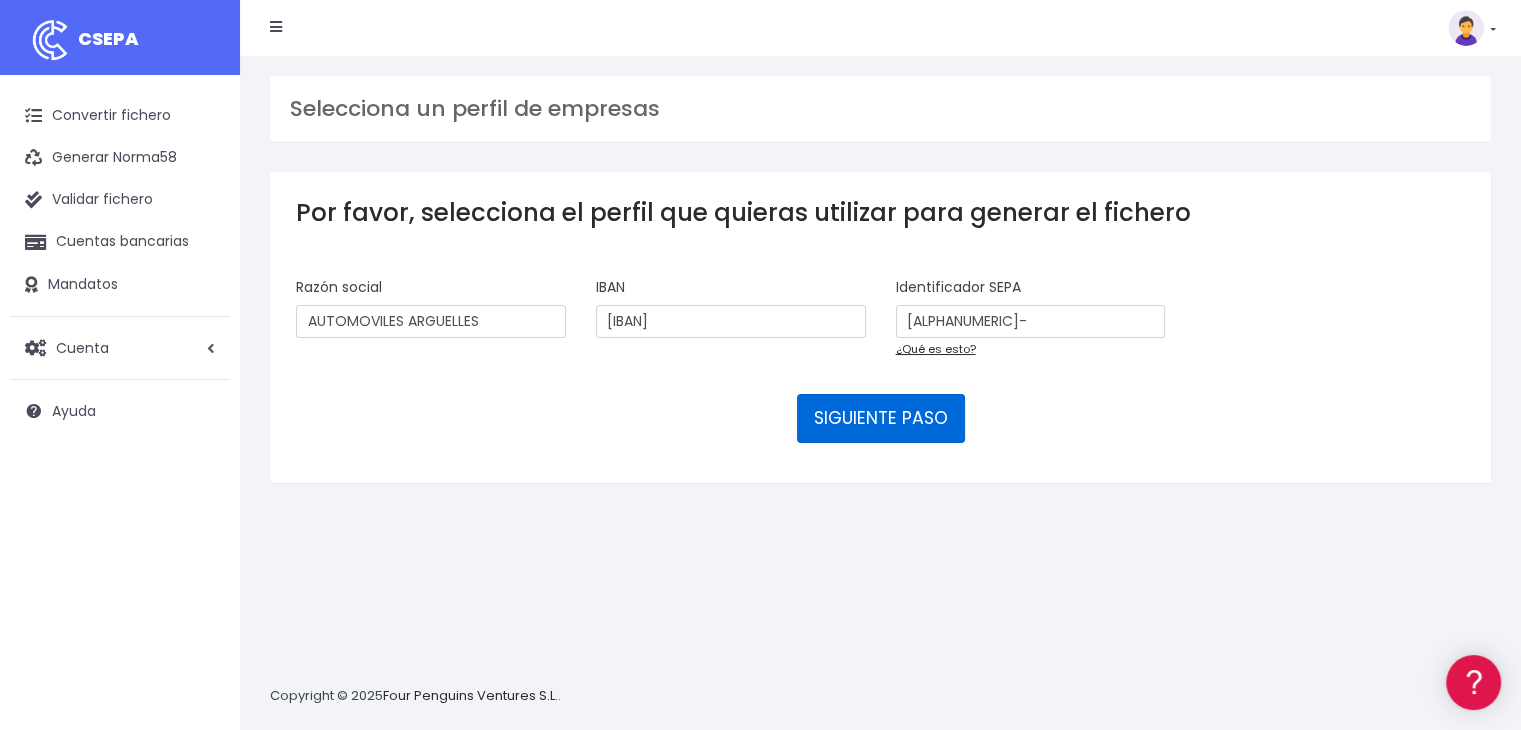 click on "SIGUIENTE PASO" at bounding box center (881, 418) 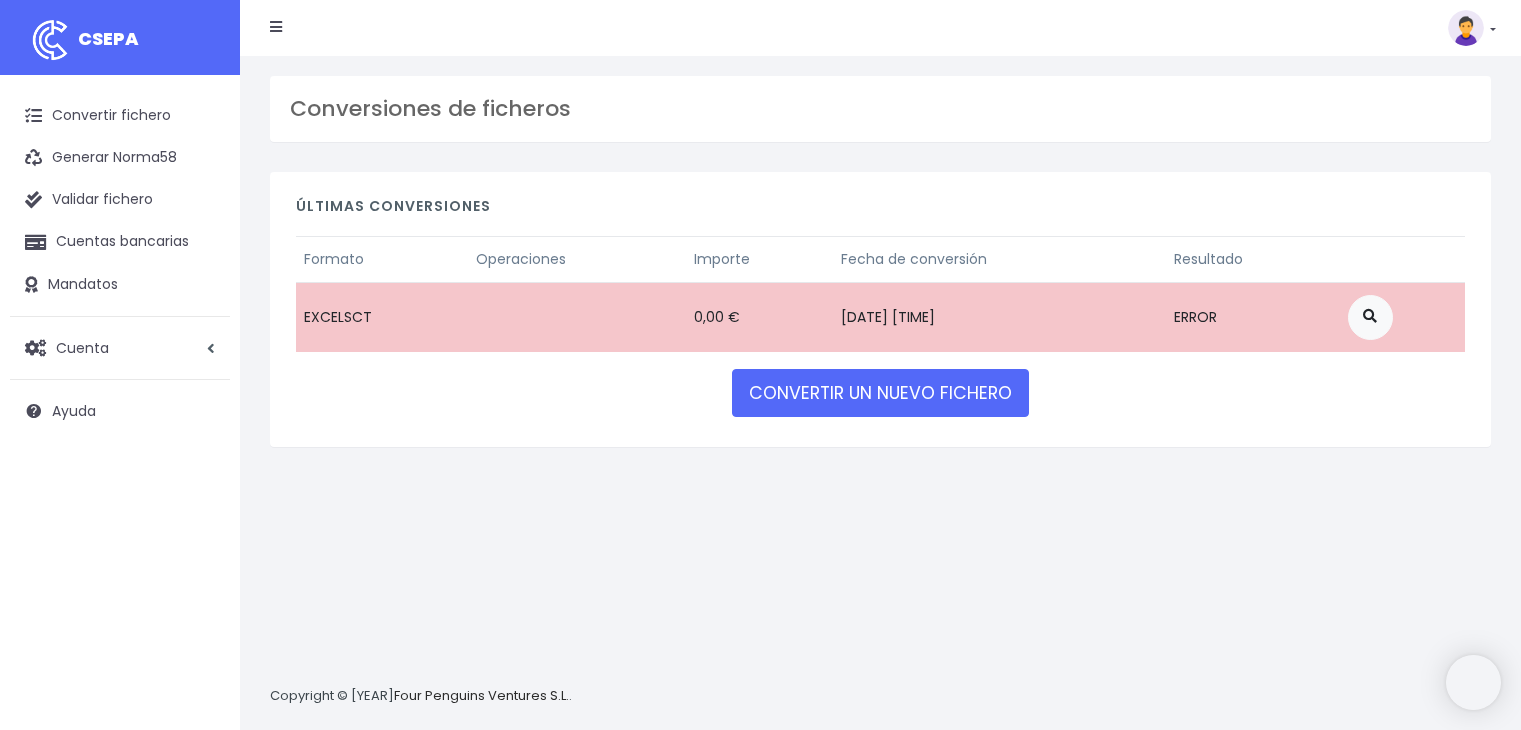 scroll, scrollTop: 0, scrollLeft: 0, axis: both 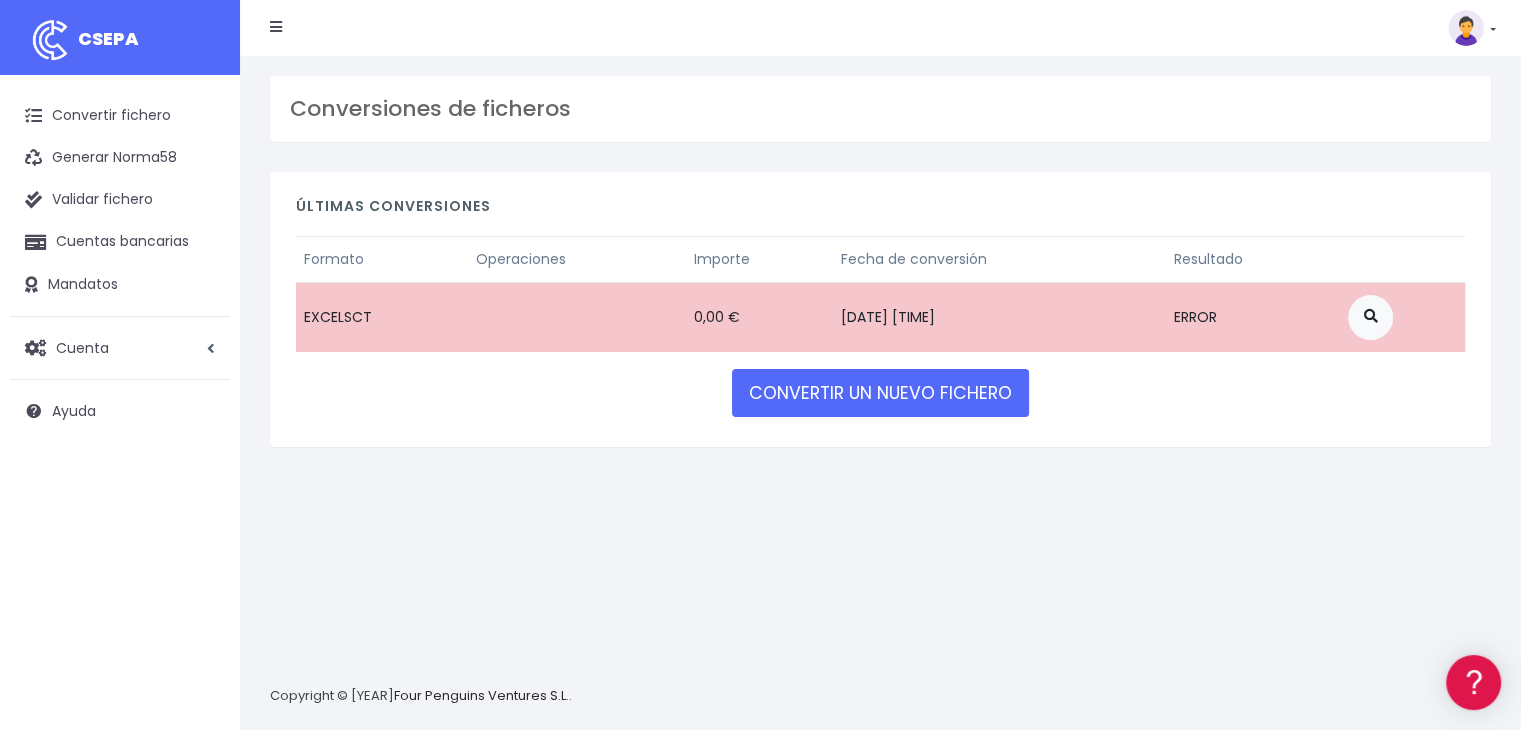 click on "Conversiones de ficheros
Últimas conversiones
Formato
Operaciones
Importe
Fecha de conversión
Resultado
EXCELSCT
0,00 €
3 de julio de 2025 04:00
ERROR" at bounding box center (880, 393) 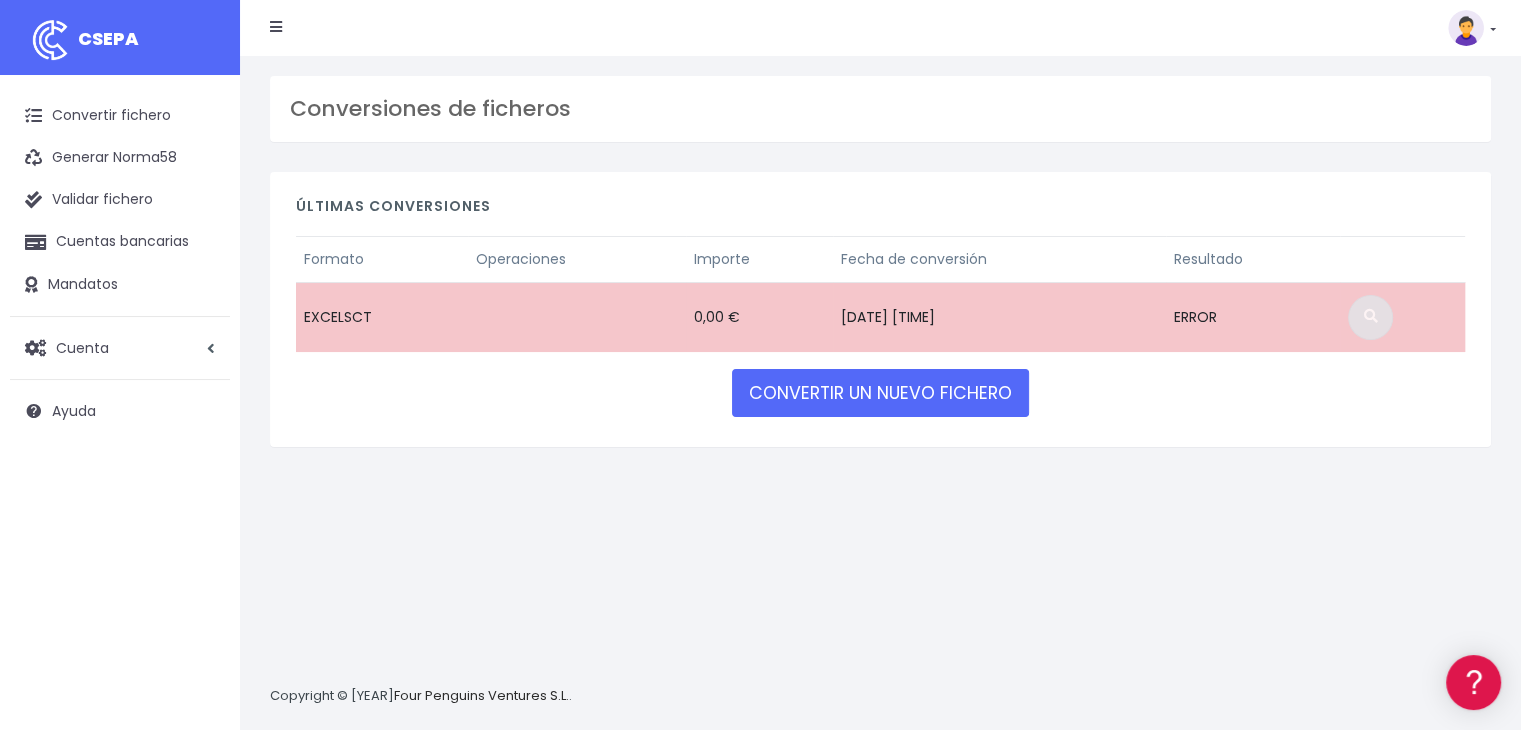 click at bounding box center [1370, 317] 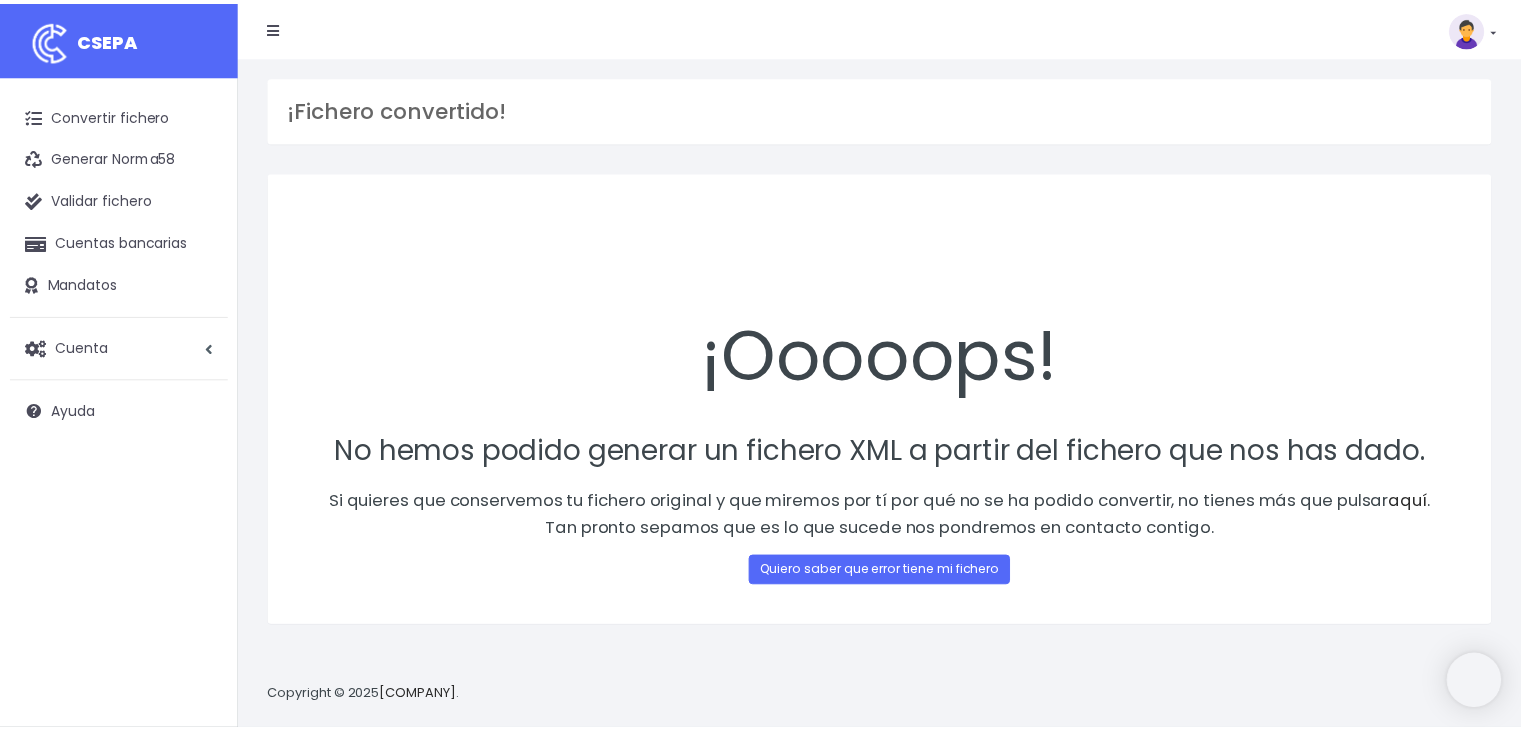 scroll, scrollTop: 0, scrollLeft: 0, axis: both 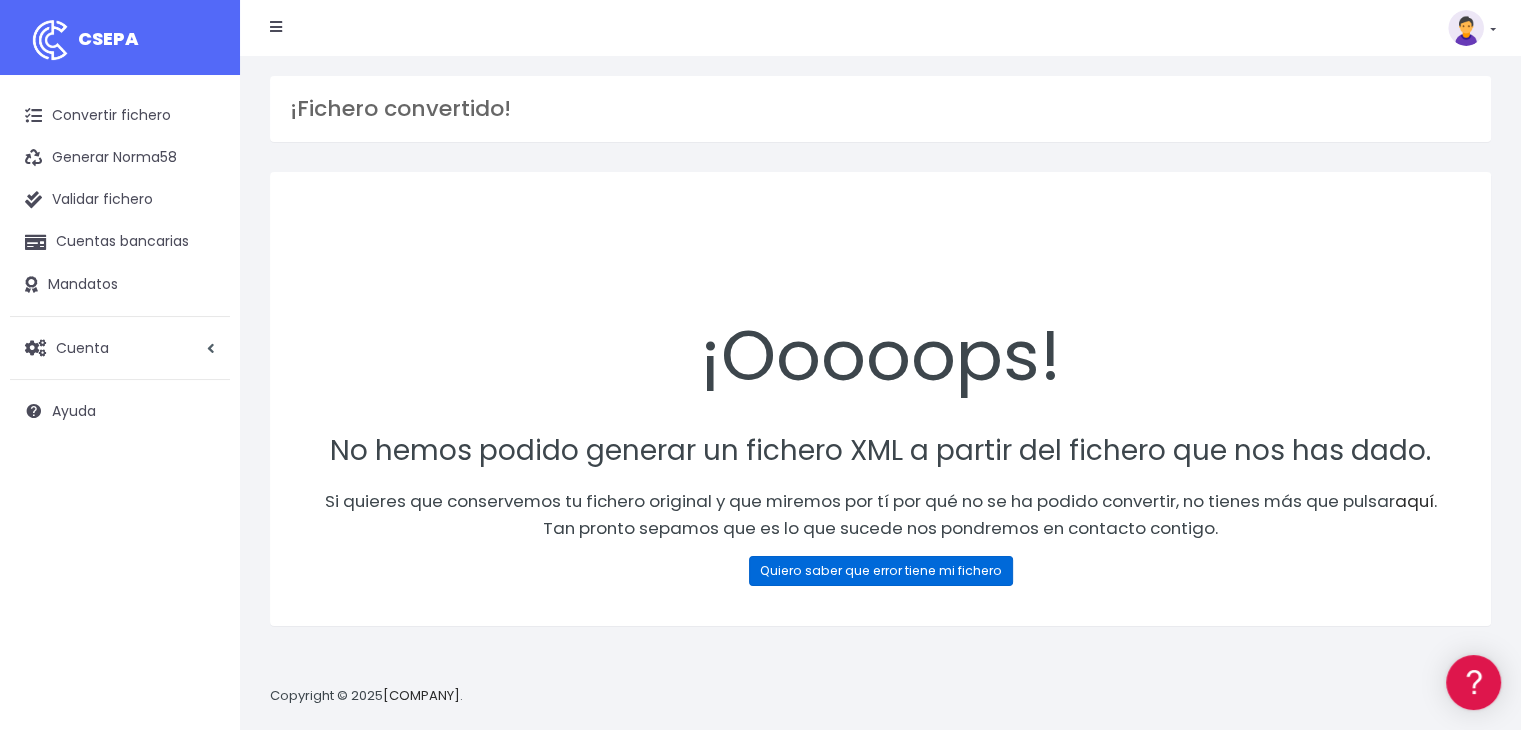 click on "Quiero saber que error tiene mi fichero" at bounding box center (881, 571) 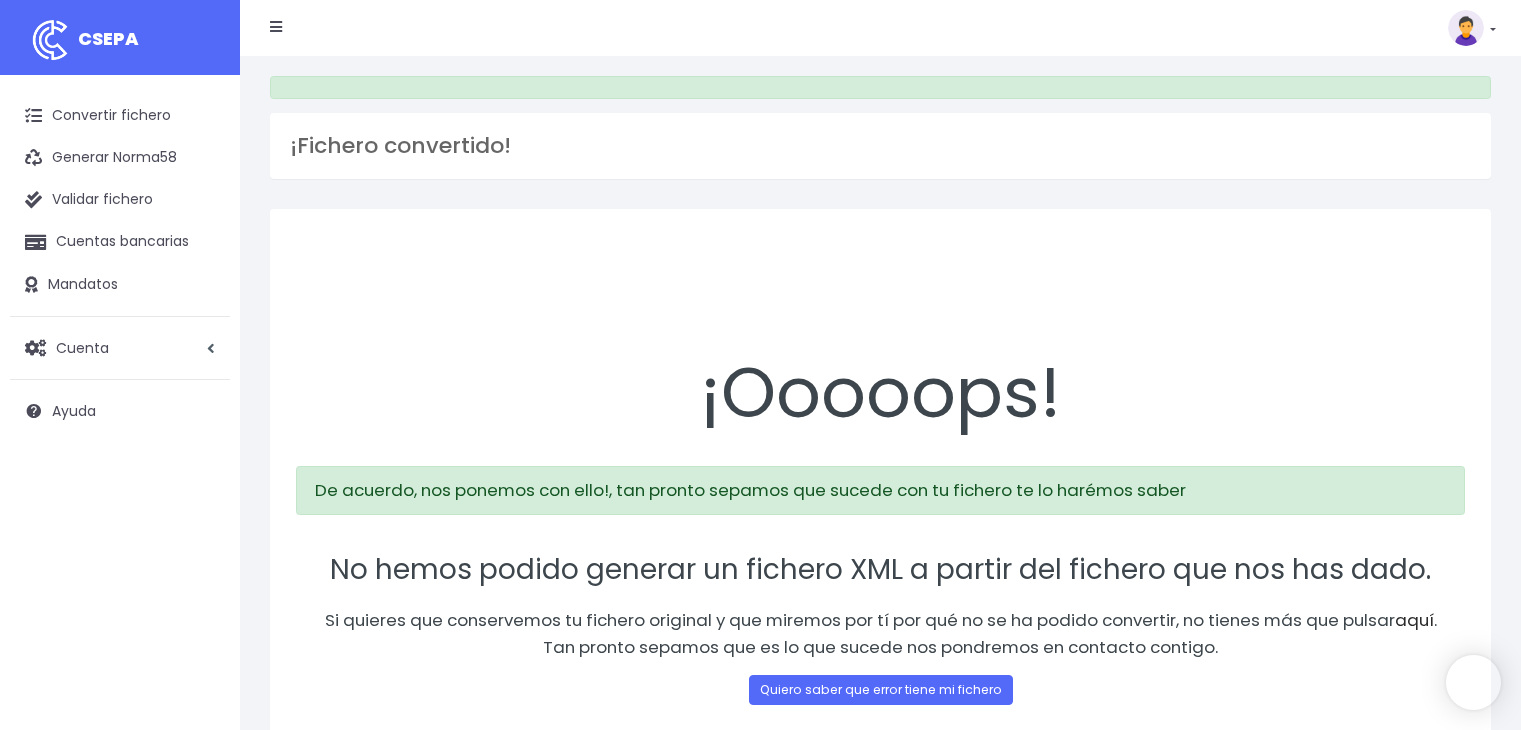 scroll, scrollTop: 0, scrollLeft: 0, axis: both 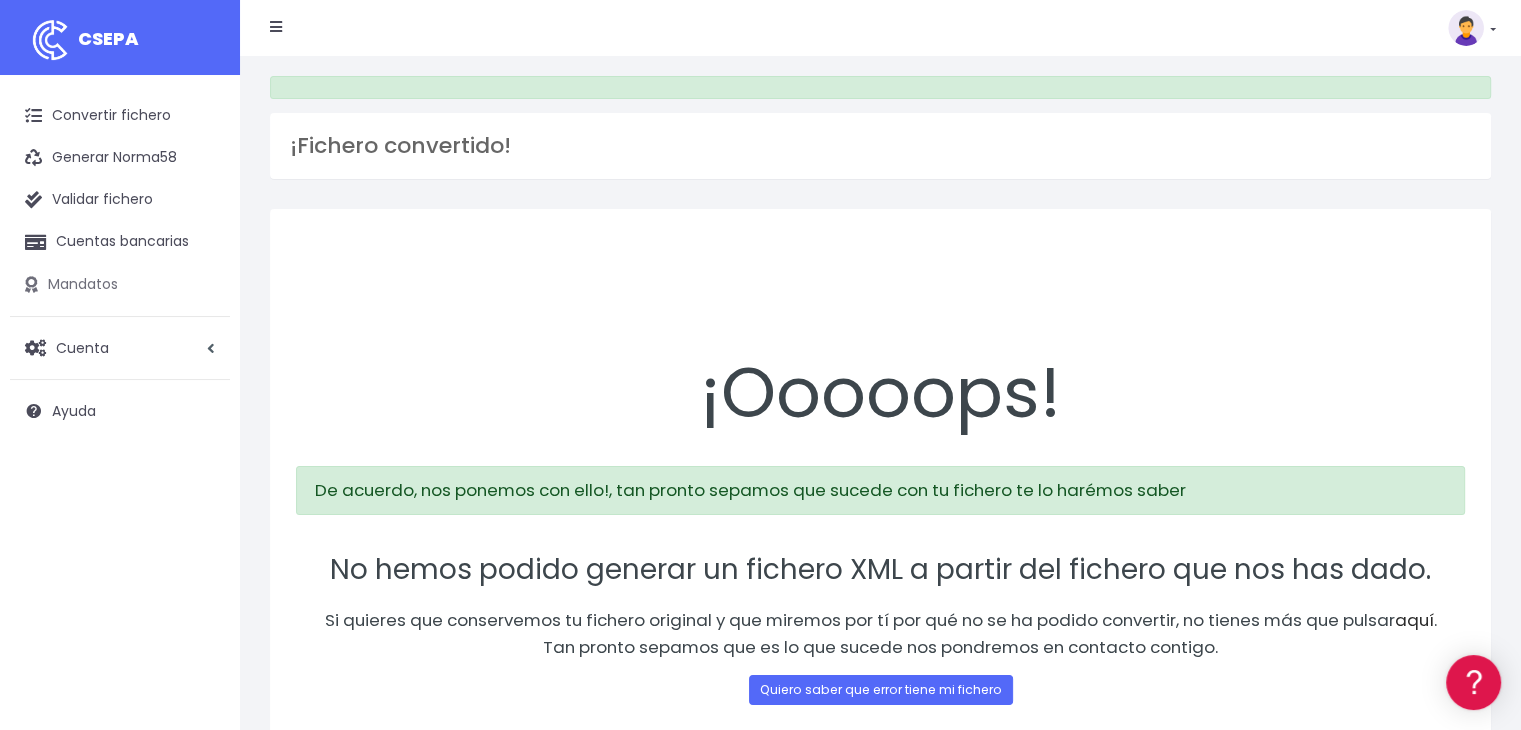 click on "Mandatos" at bounding box center (120, 285) 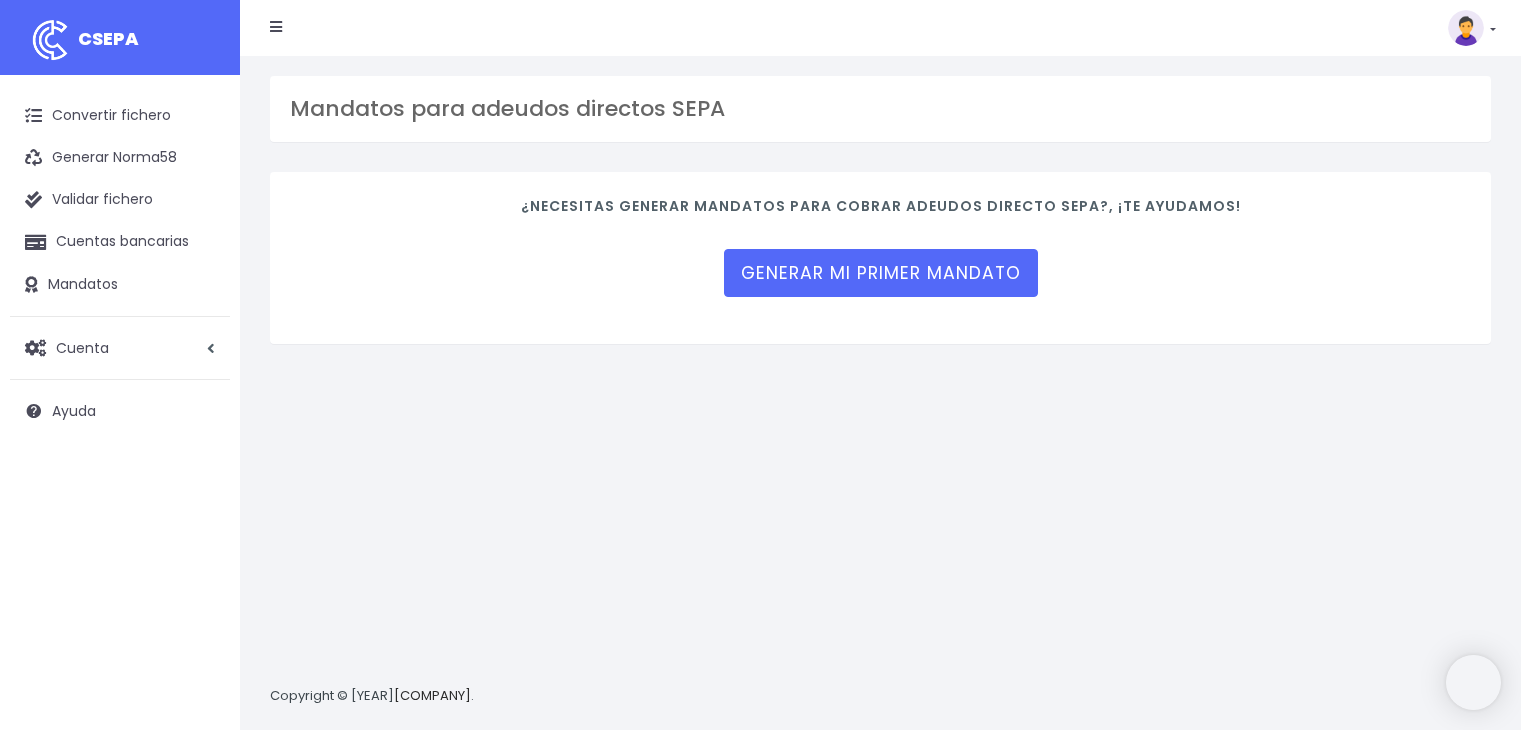 scroll, scrollTop: 0, scrollLeft: 0, axis: both 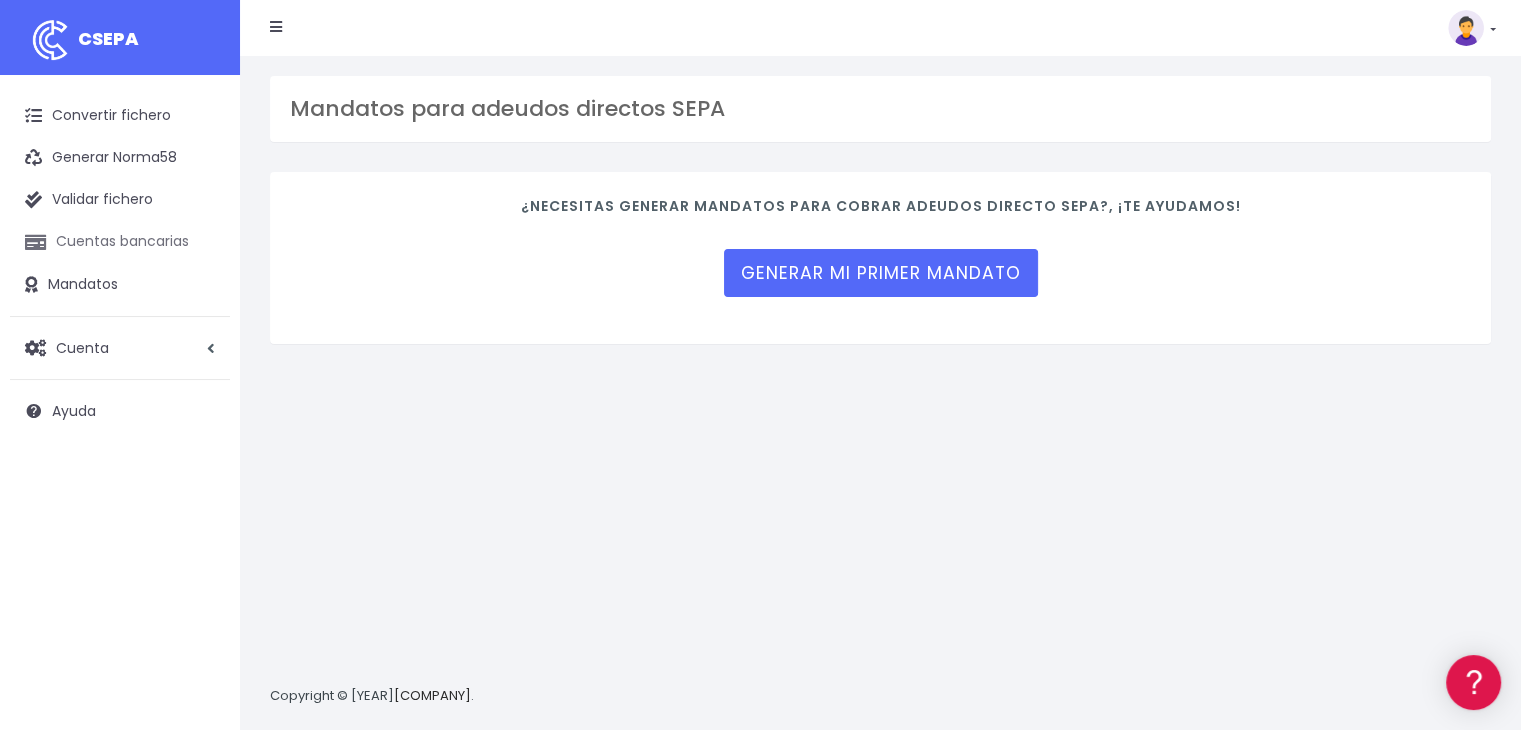 click on "Cuentas bancarias" at bounding box center (120, 242) 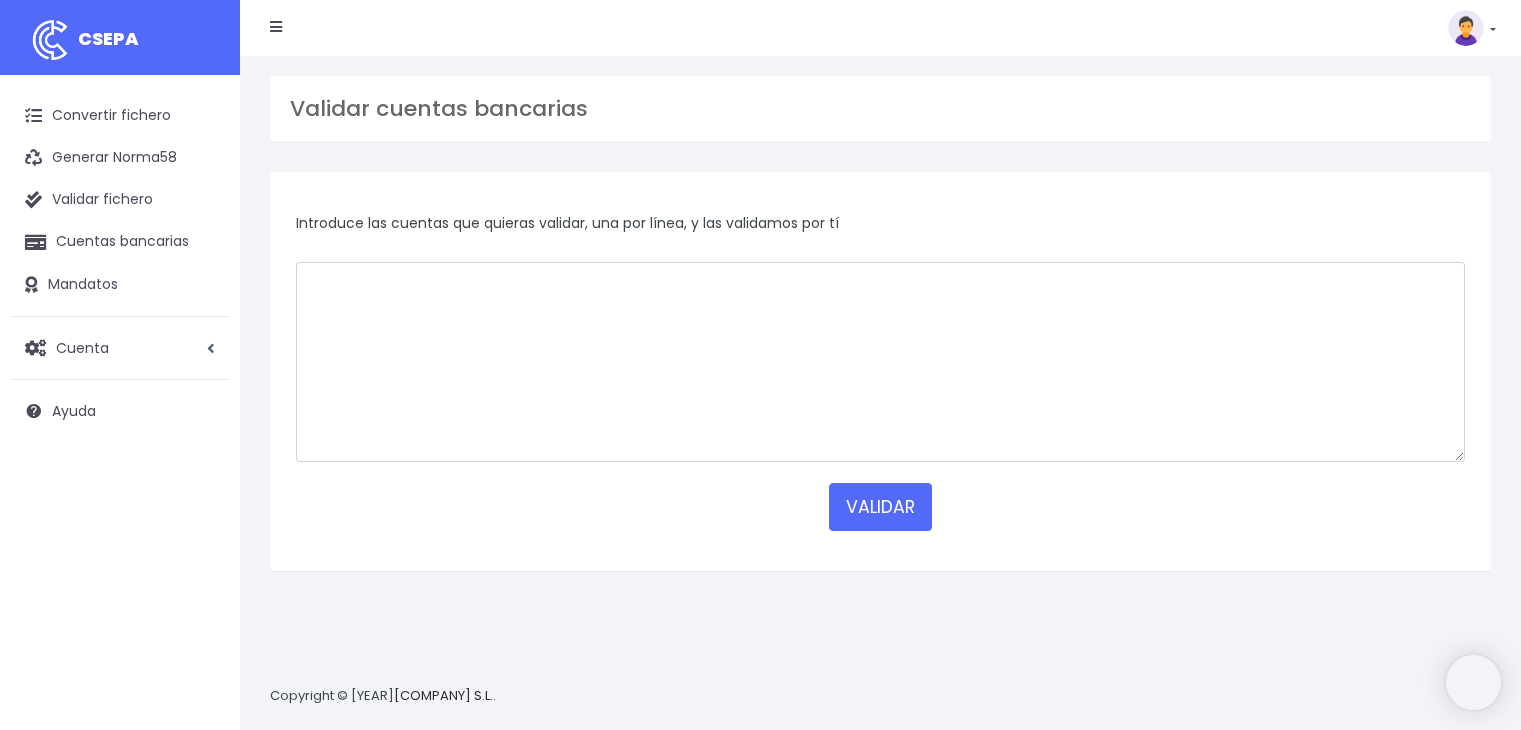 scroll, scrollTop: 0, scrollLeft: 0, axis: both 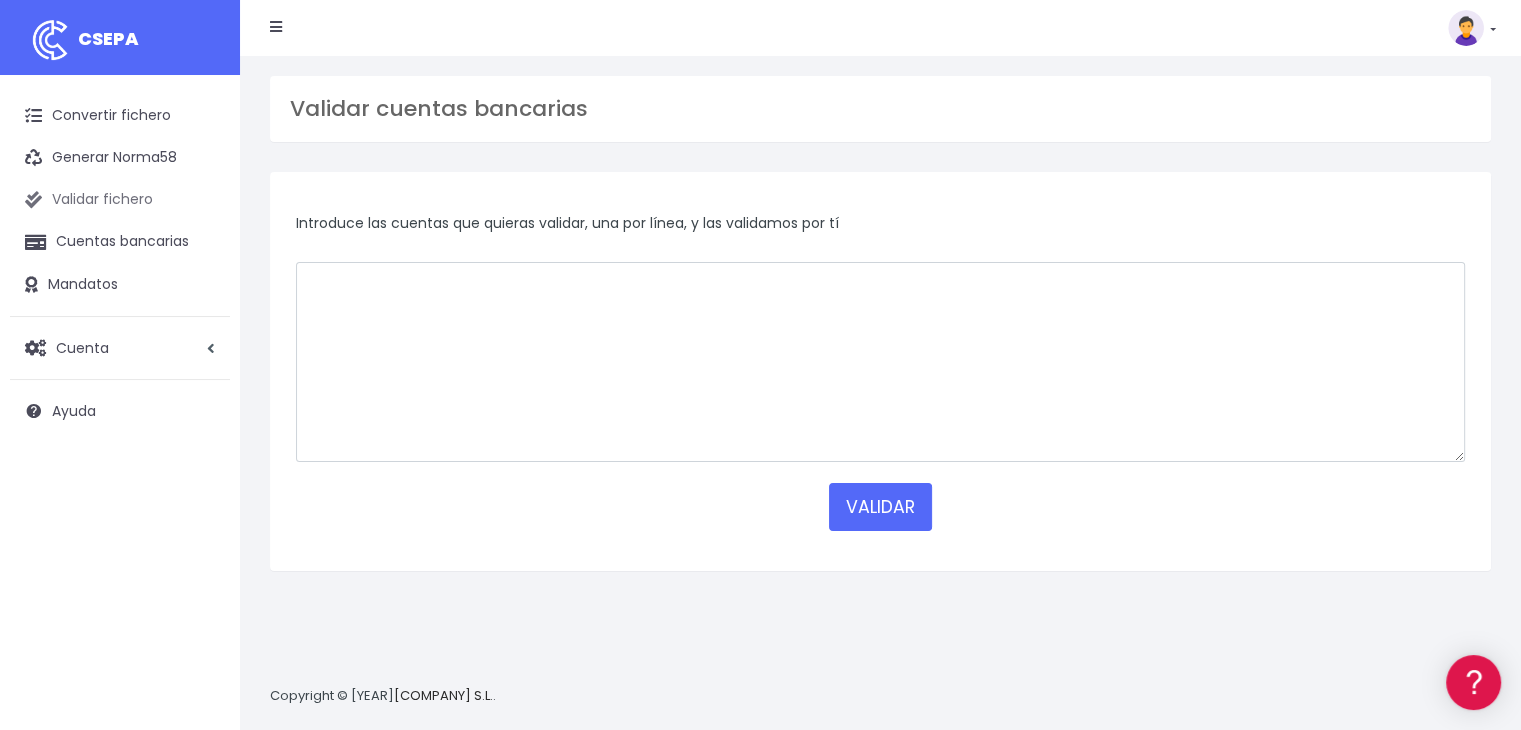 click on "Validar fichero" at bounding box center [120, 200] 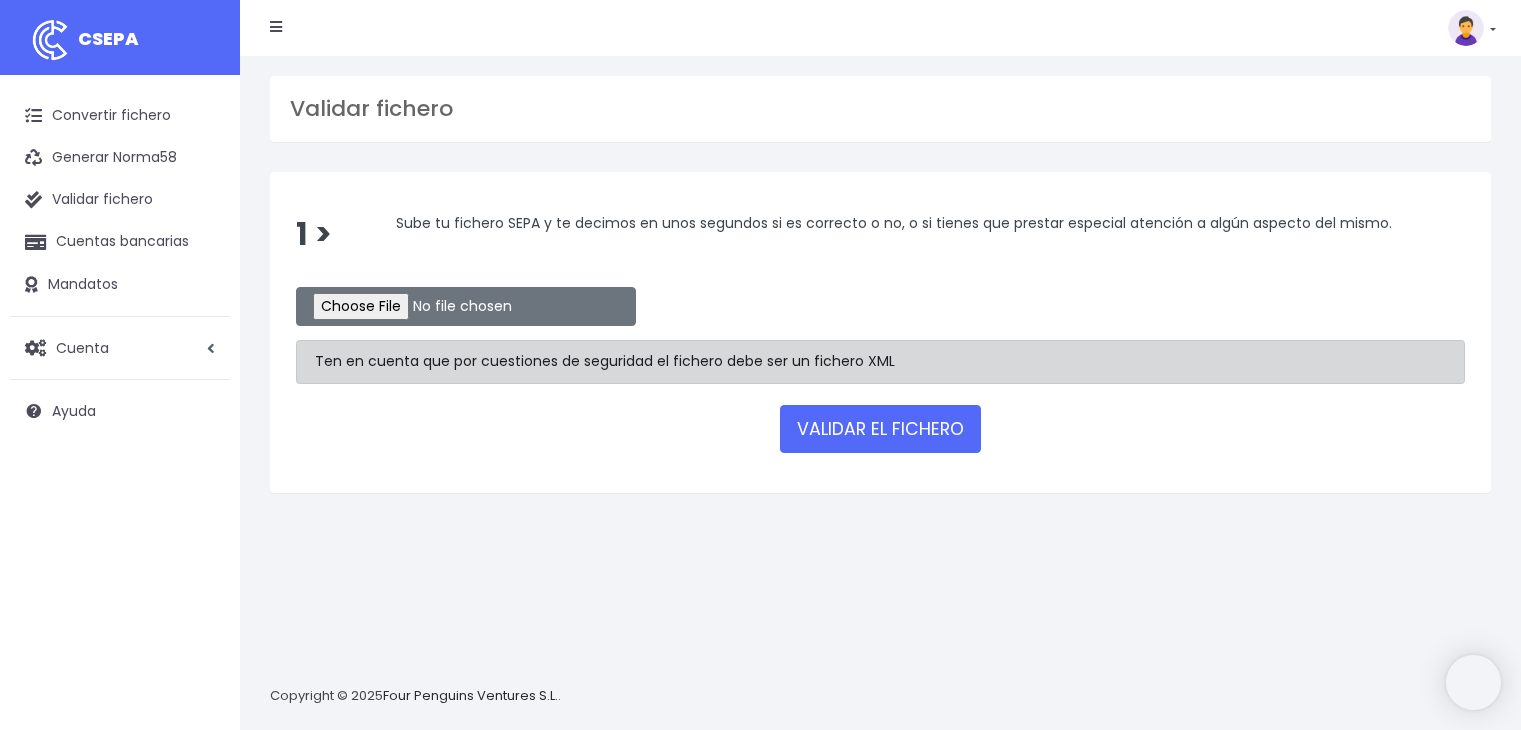scroll, scrollTop: 0, scrollLeft: 0, axis: both 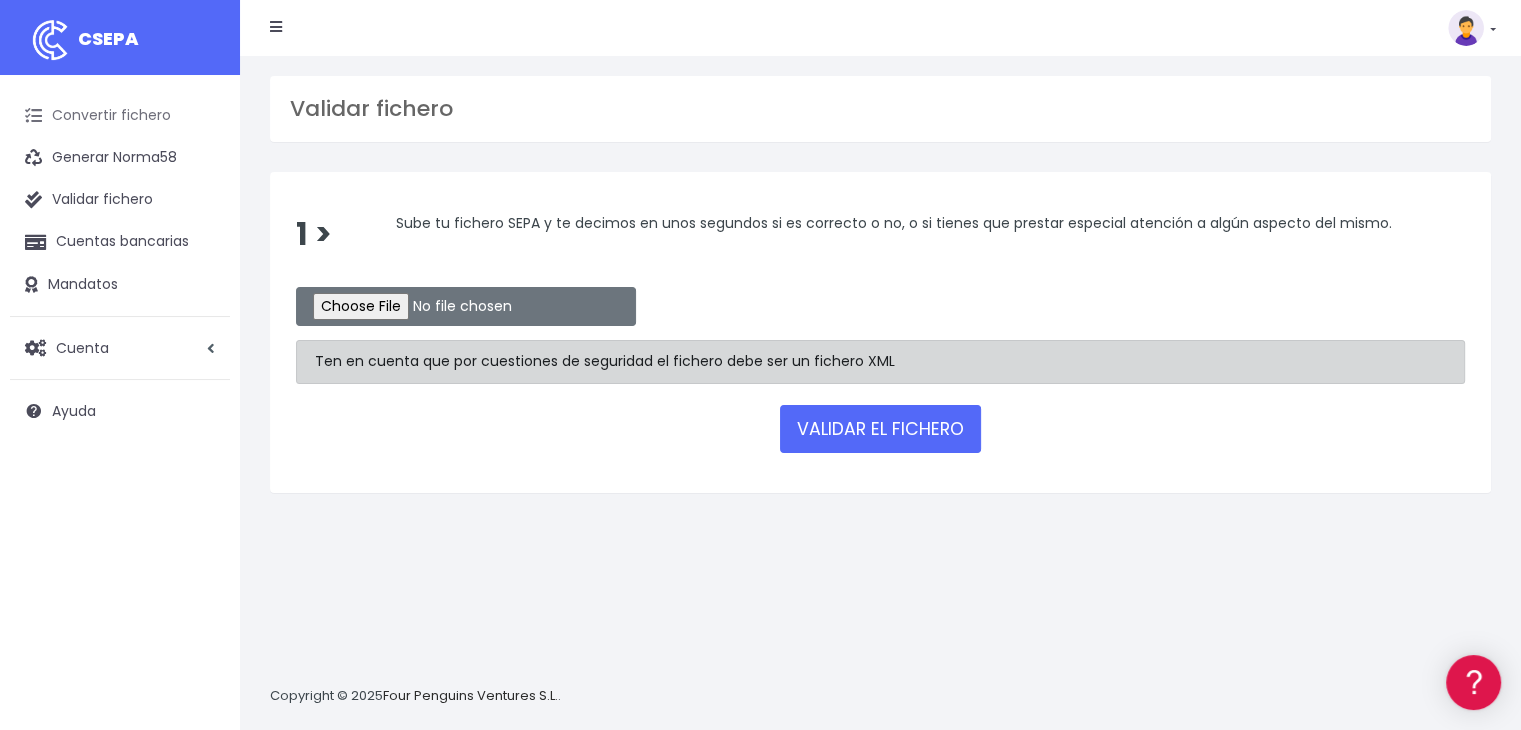 click on "Convertir fichero" at bounding box center (120, 116) 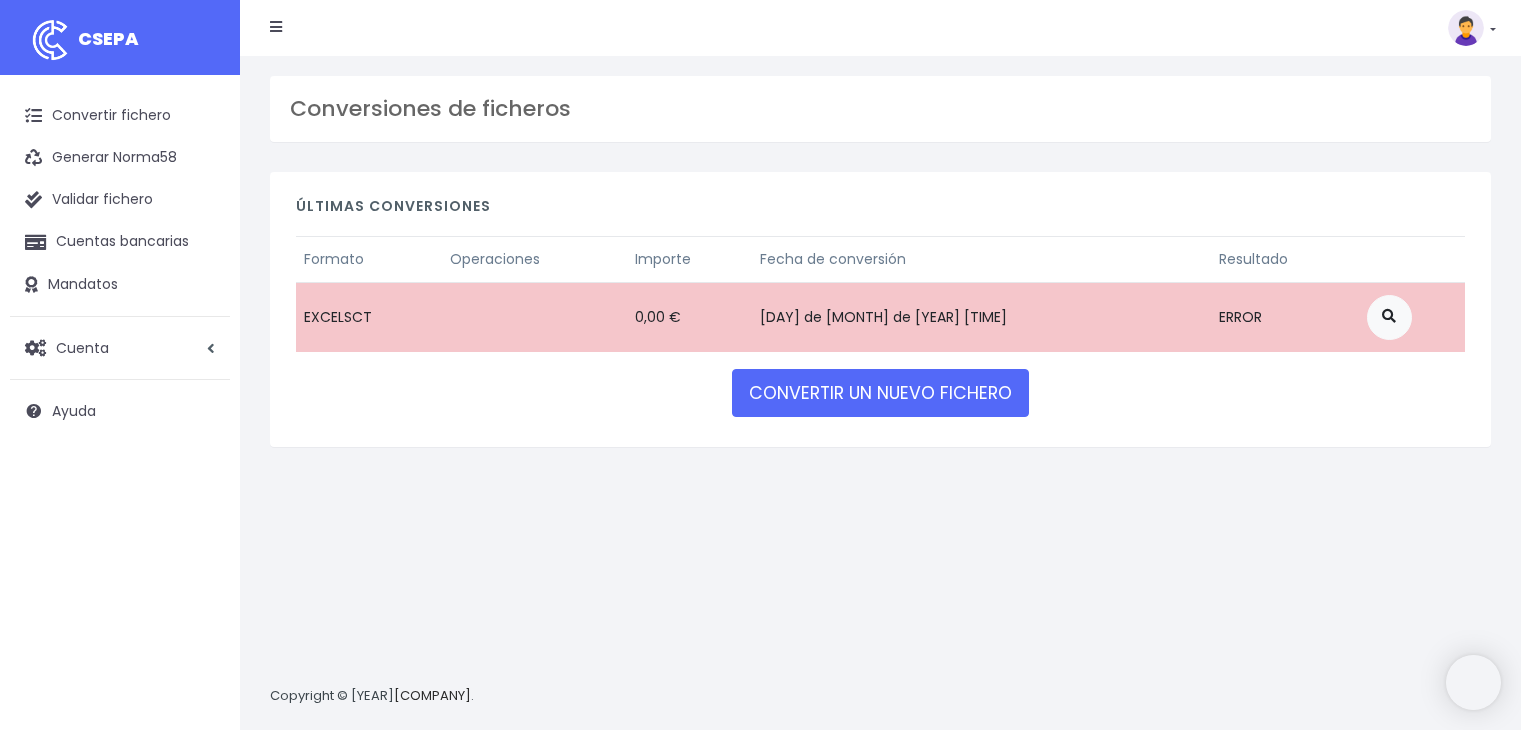 scroll, scrollTop: 0, scrollLeft: 0, axis: both 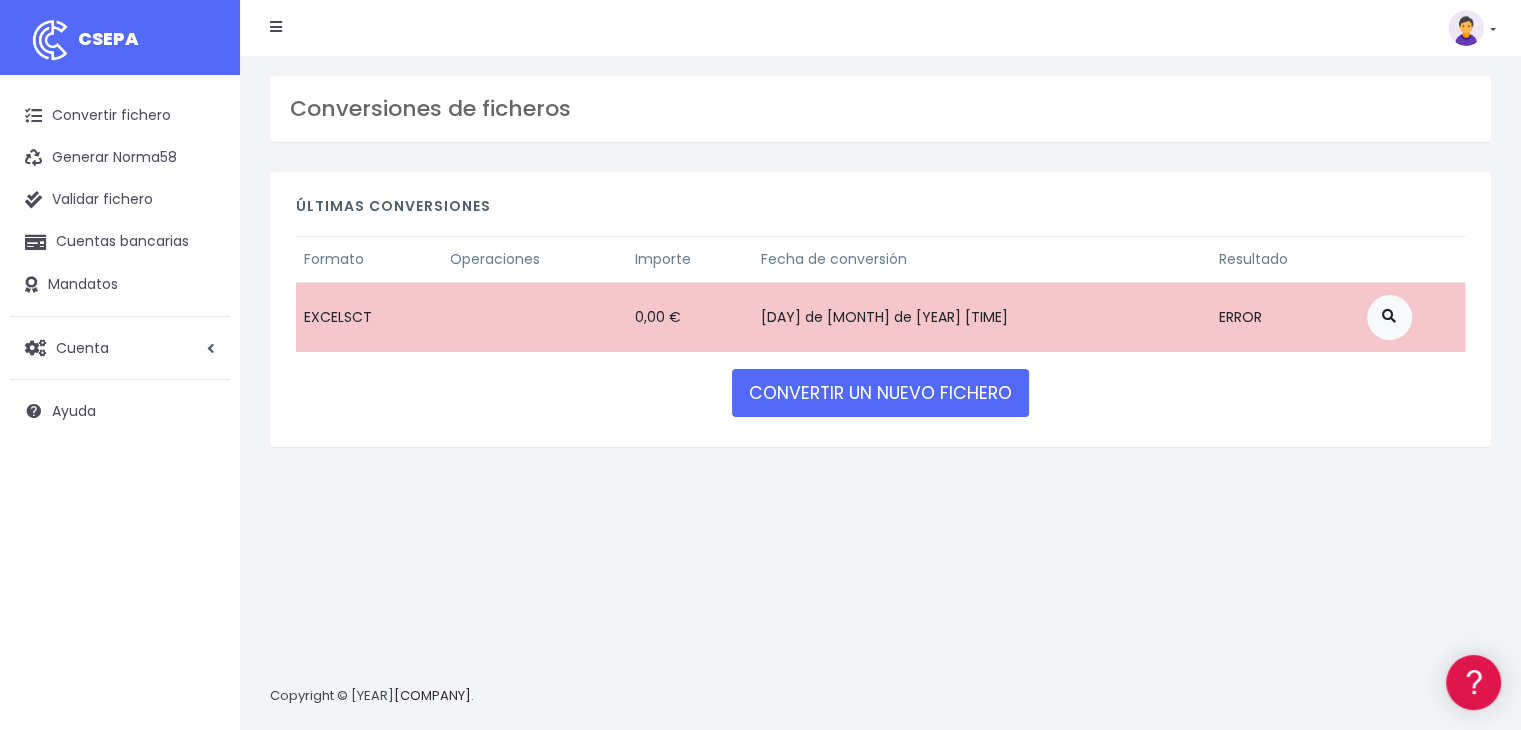 click at bounding box center [1466, 28] 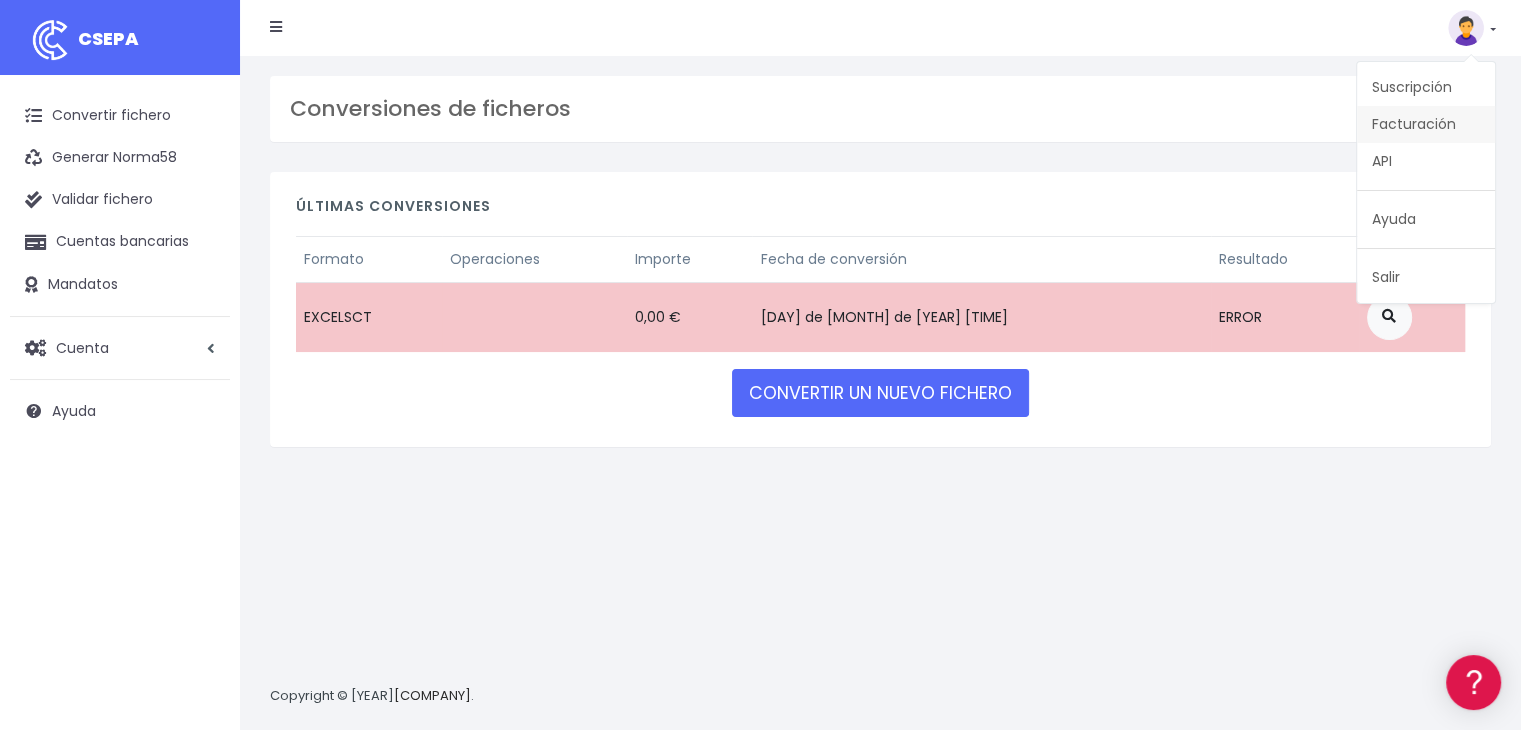 click on "Facturación" at bounding box center [1426, 124] 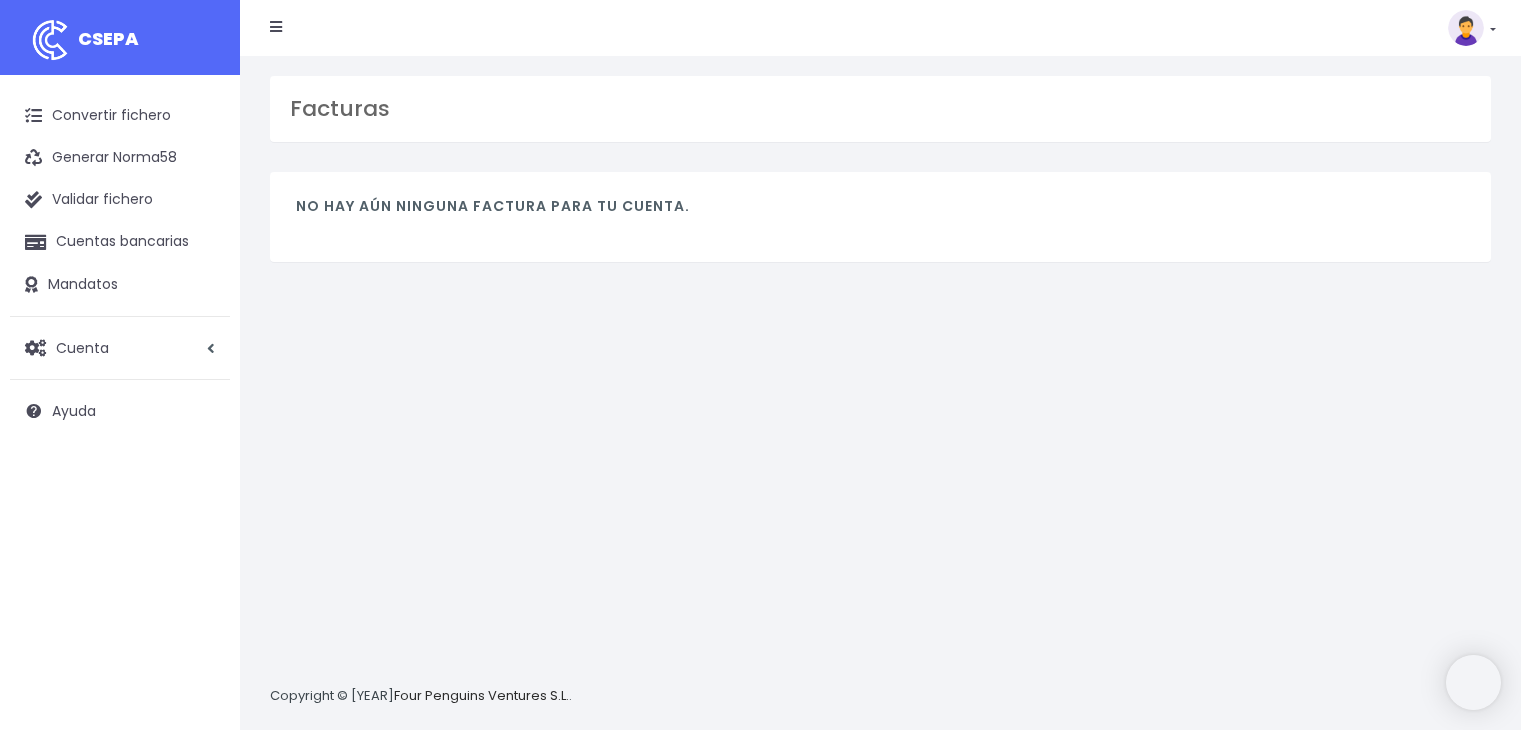 scroll, scrollTop: 0, scrollLeft: 0, axis: both 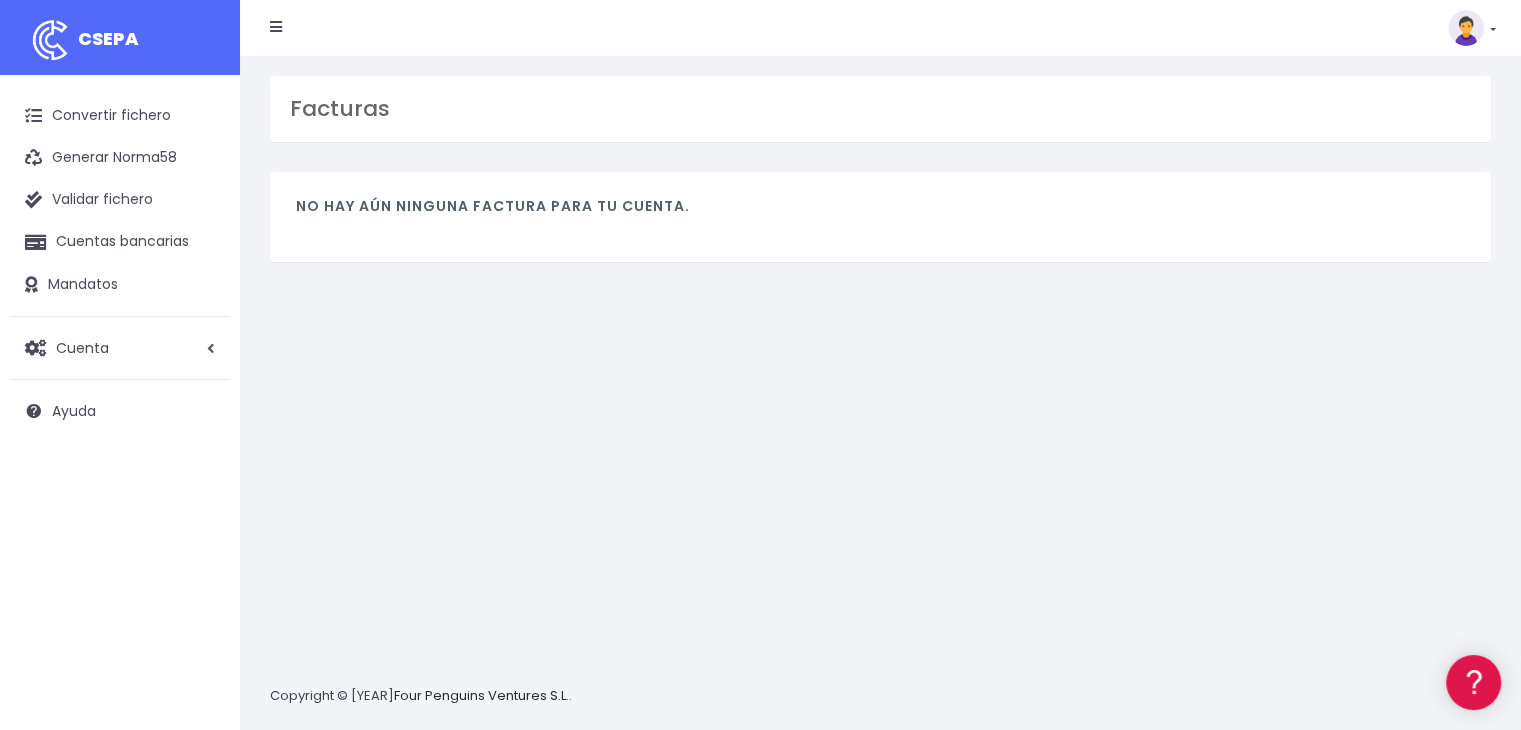 click at bounding box center (276, 28) 